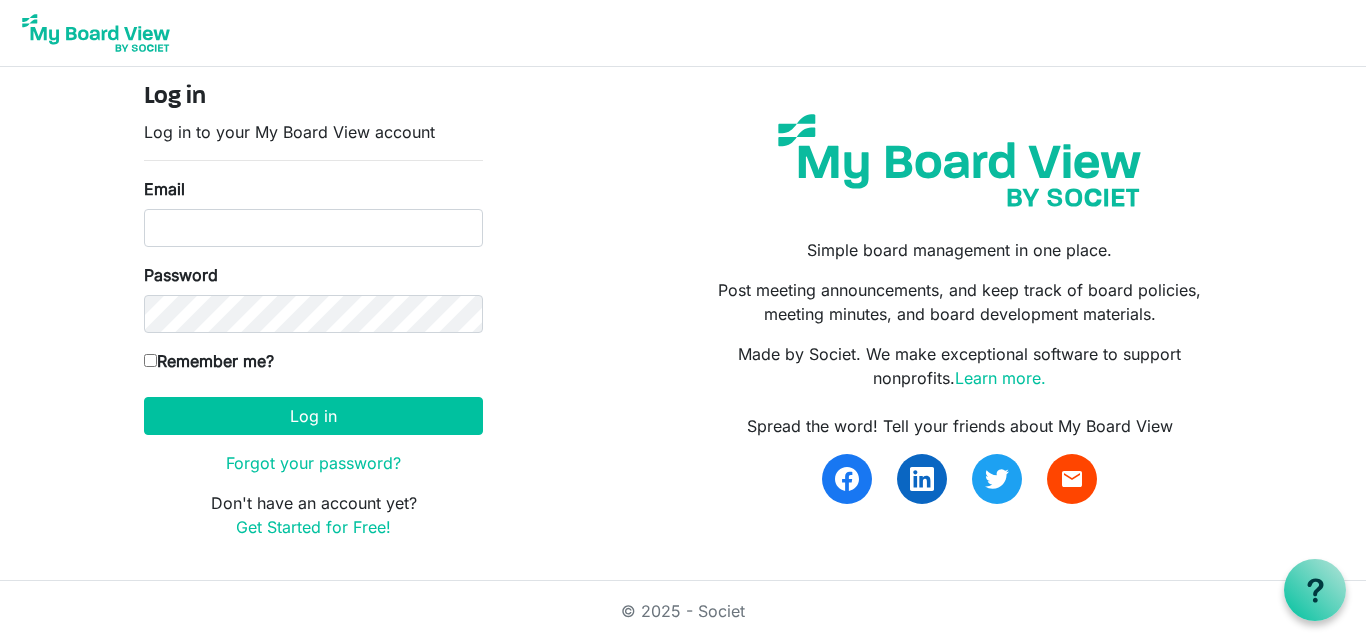 scroll, scrollTop: 0, scrollLeft: 0, axis: both 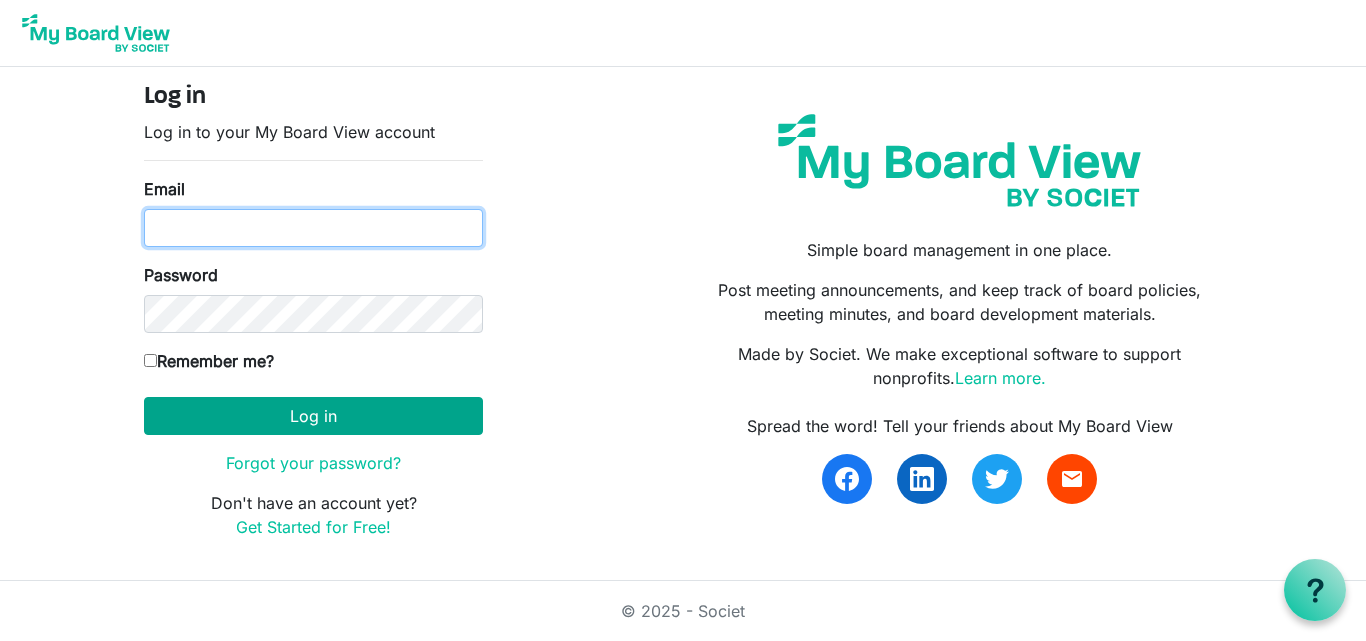 type on "chrishicks324@gmail.com" 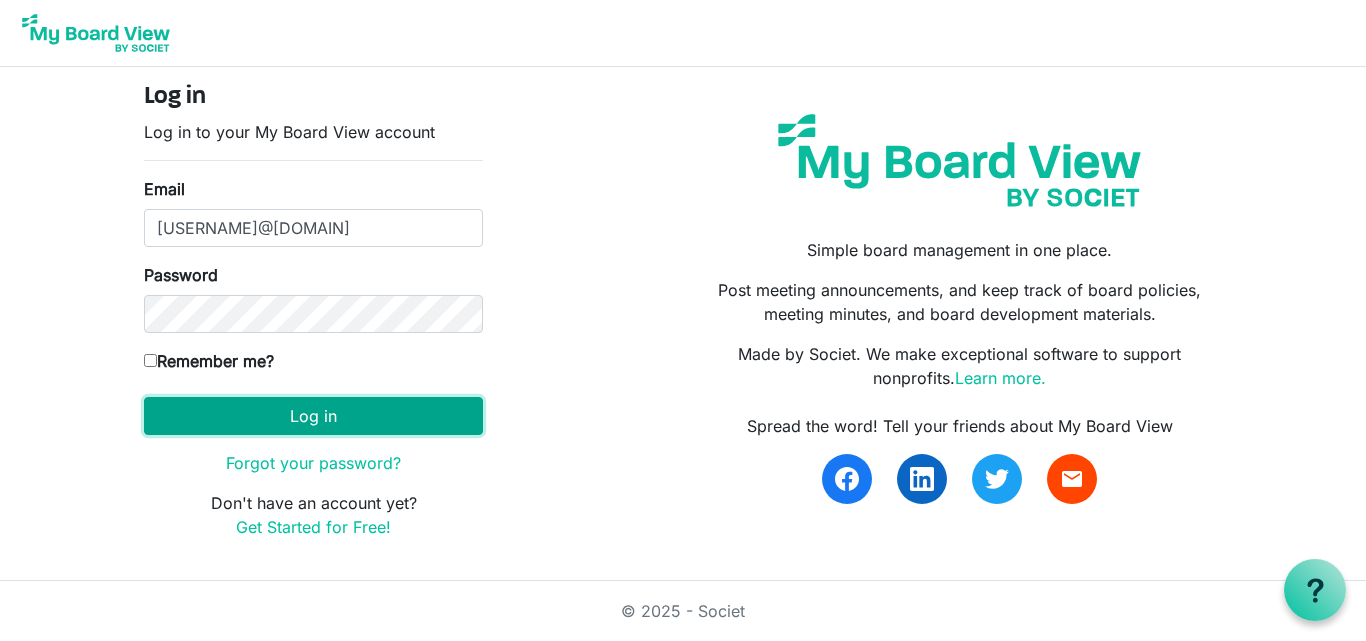 click on "Log in" at bounding box center (313, 416) 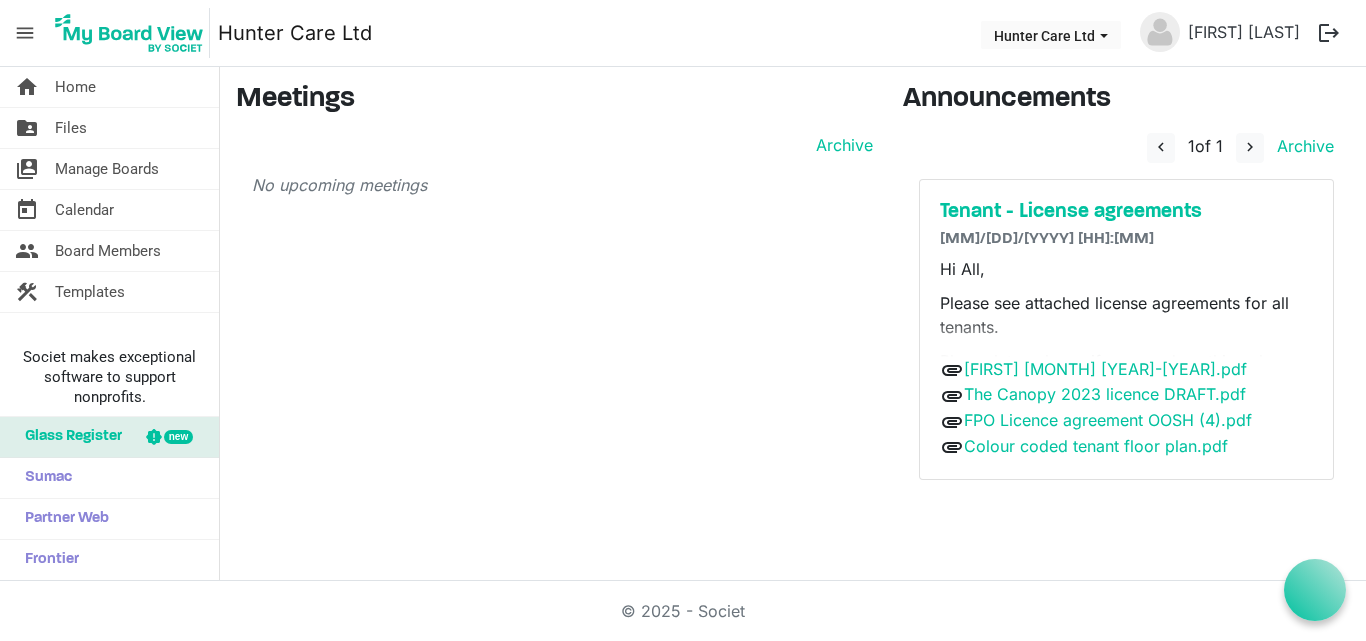 scroll, scrollTop: 0, scrollLeft: 0, axis: both 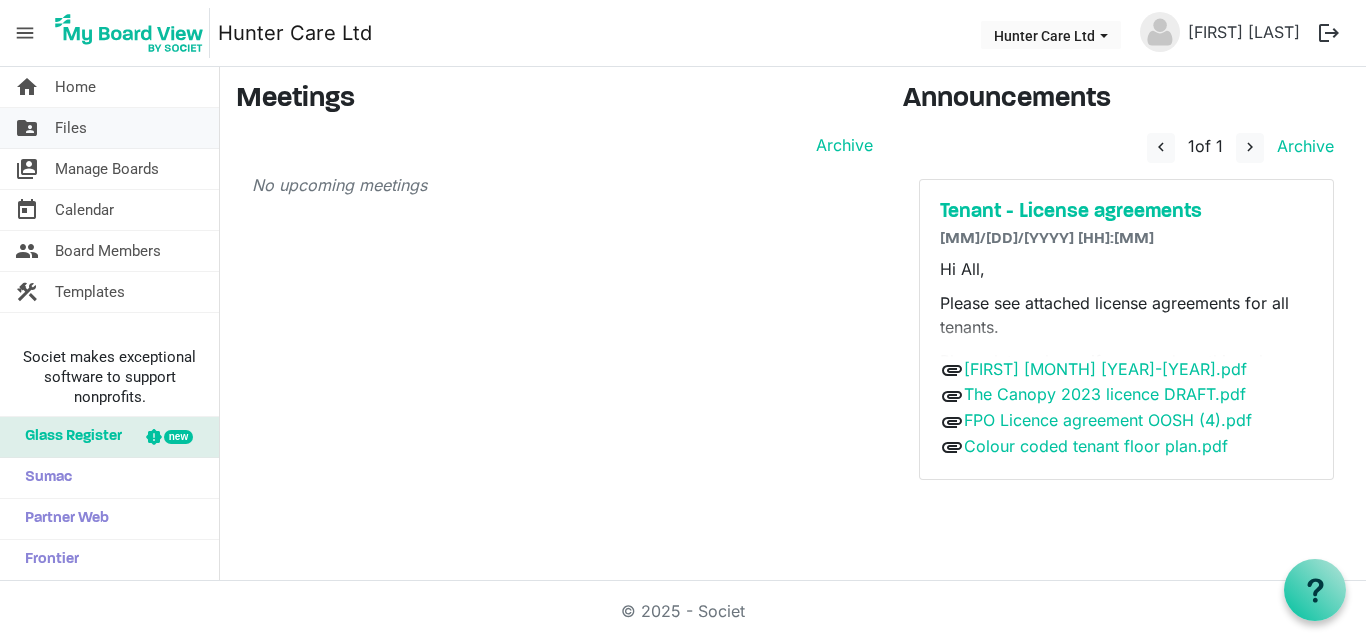 click on "Files" at bounding box center (71, 128) 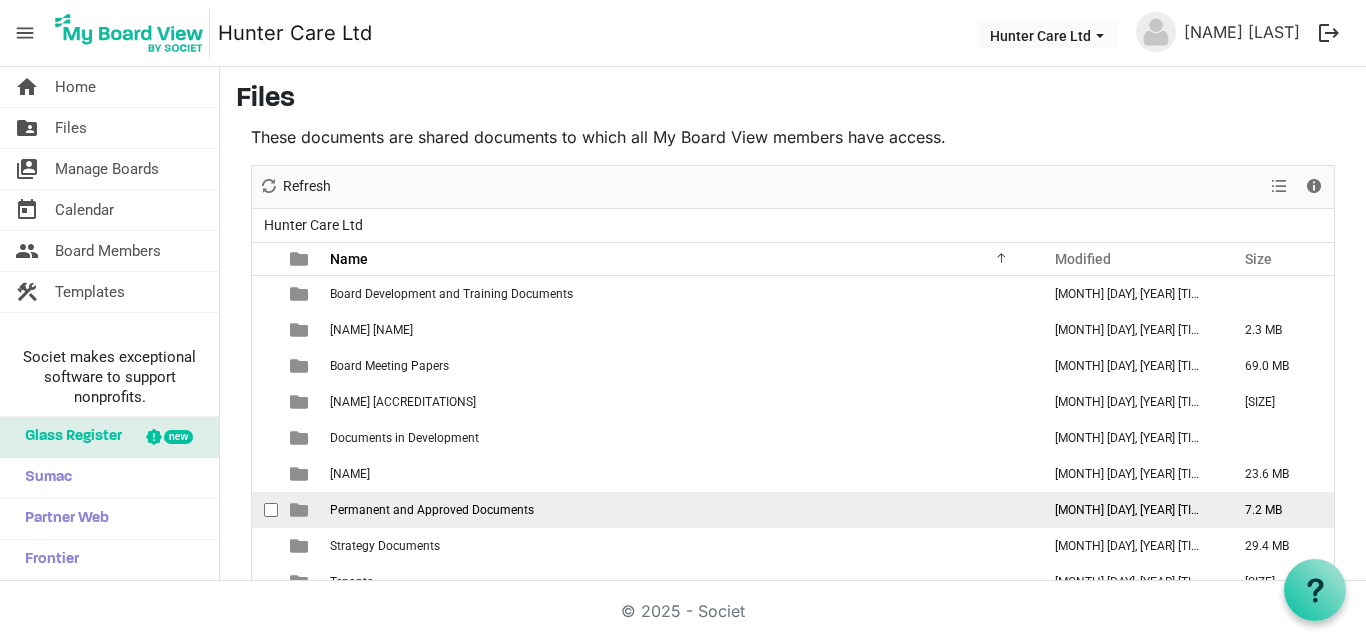 scroll, scrollTop: 0, scrollLeft: 0, axis: both 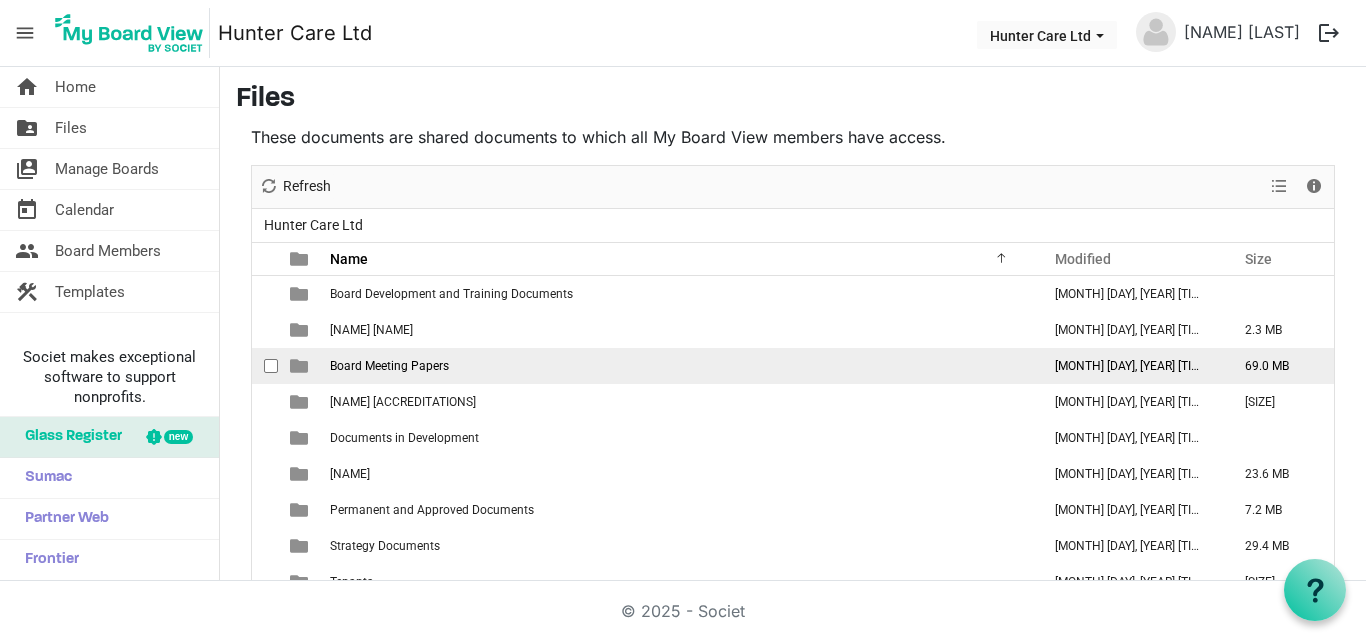 click on "Board Meeting Papers" at bounding box center [679, 366] 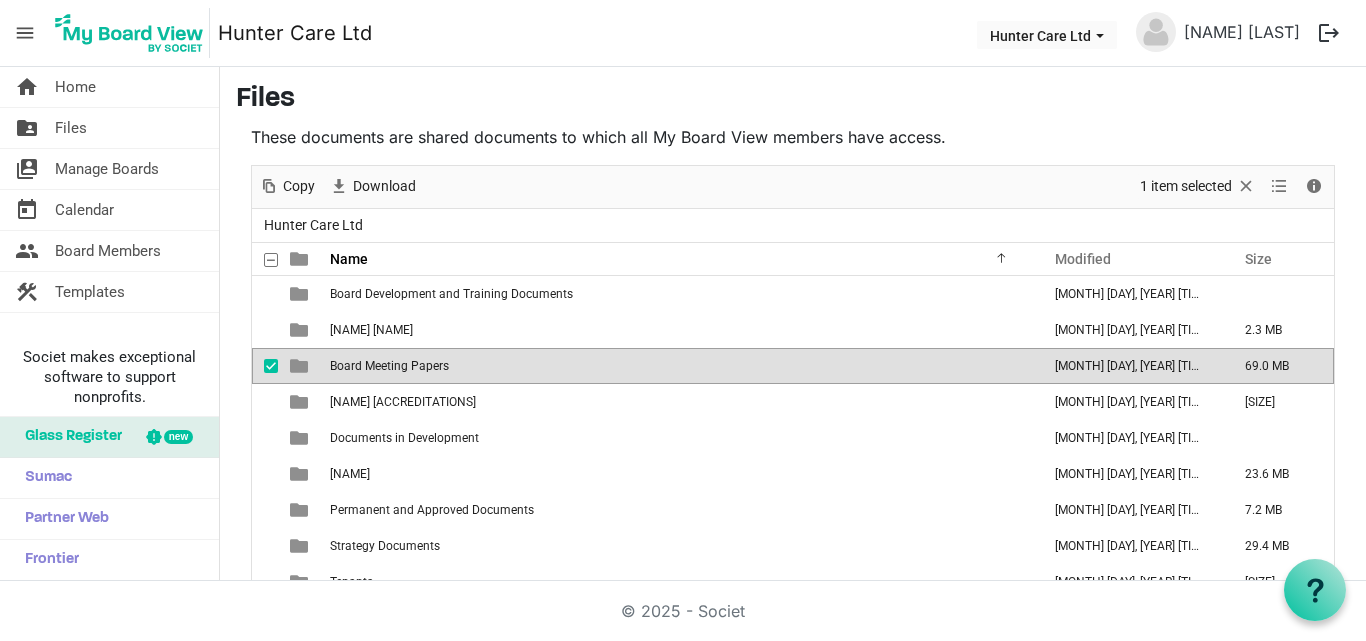 click on "Board Meeting Papers" at bounding box center (389, 366) 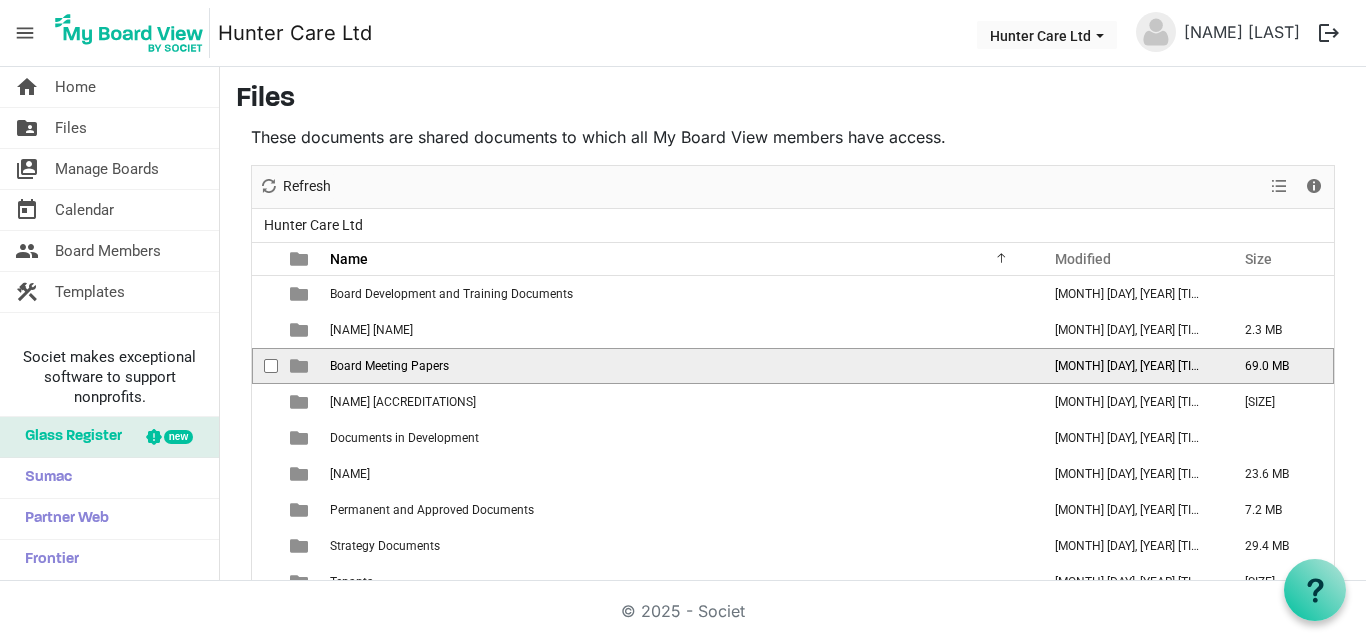 click on "Board Meeting Papers" at bounding box center (389, 366) 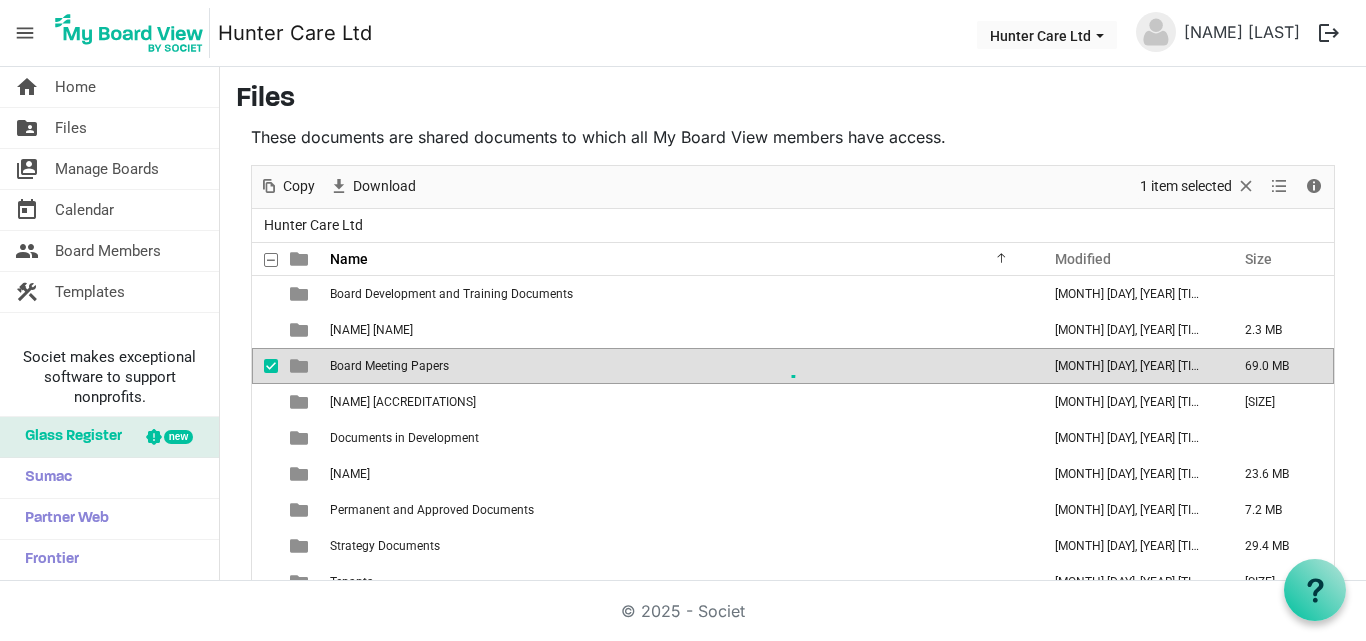 scroll, scrollTop: 33, scrollLeft: 0, axis: vertical 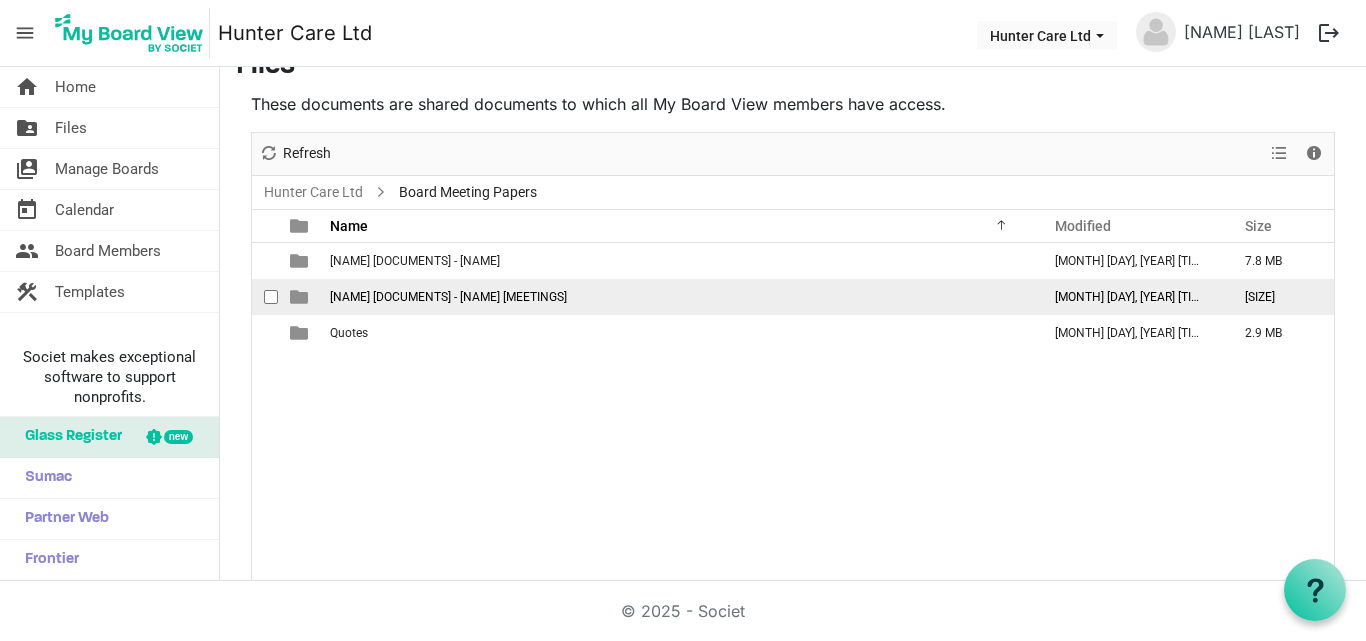 click on "[NAME] [DOCUMENTS] - [NAME] [MEETINGS]" at bounding box center [448, 297] 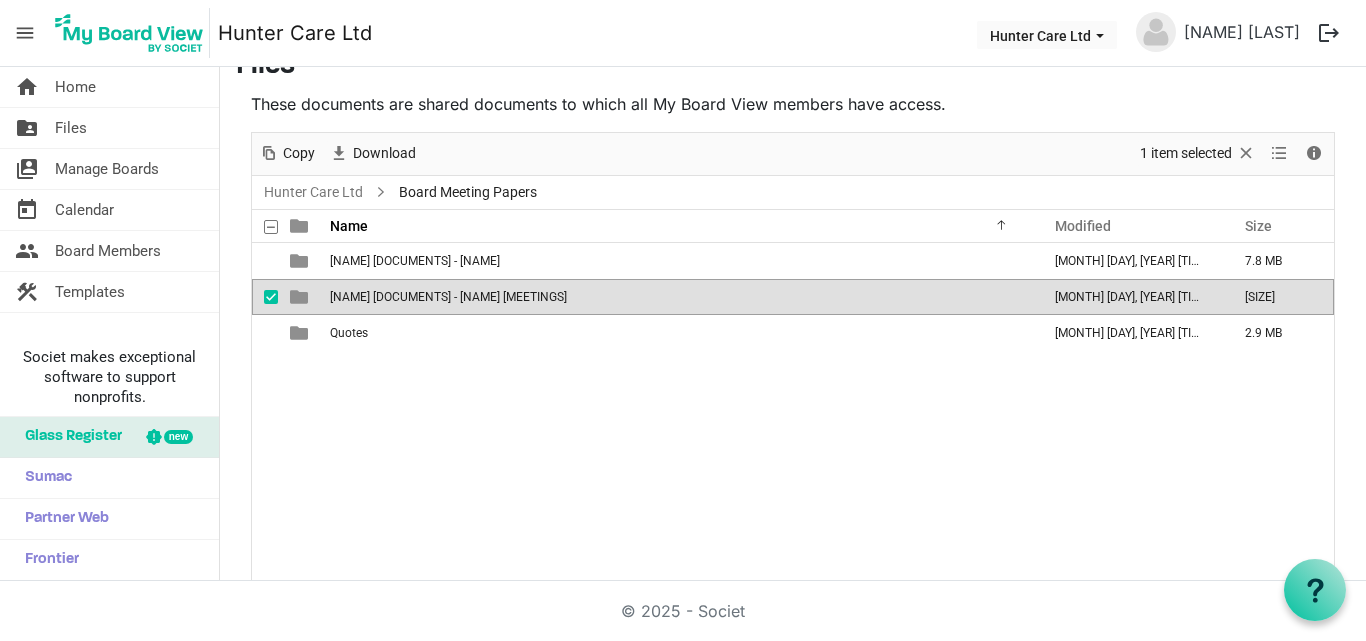 click on "[NAME] [DOCUMENTS] - [NAME] [MEETINGS]" at bounding box center (448, 297) 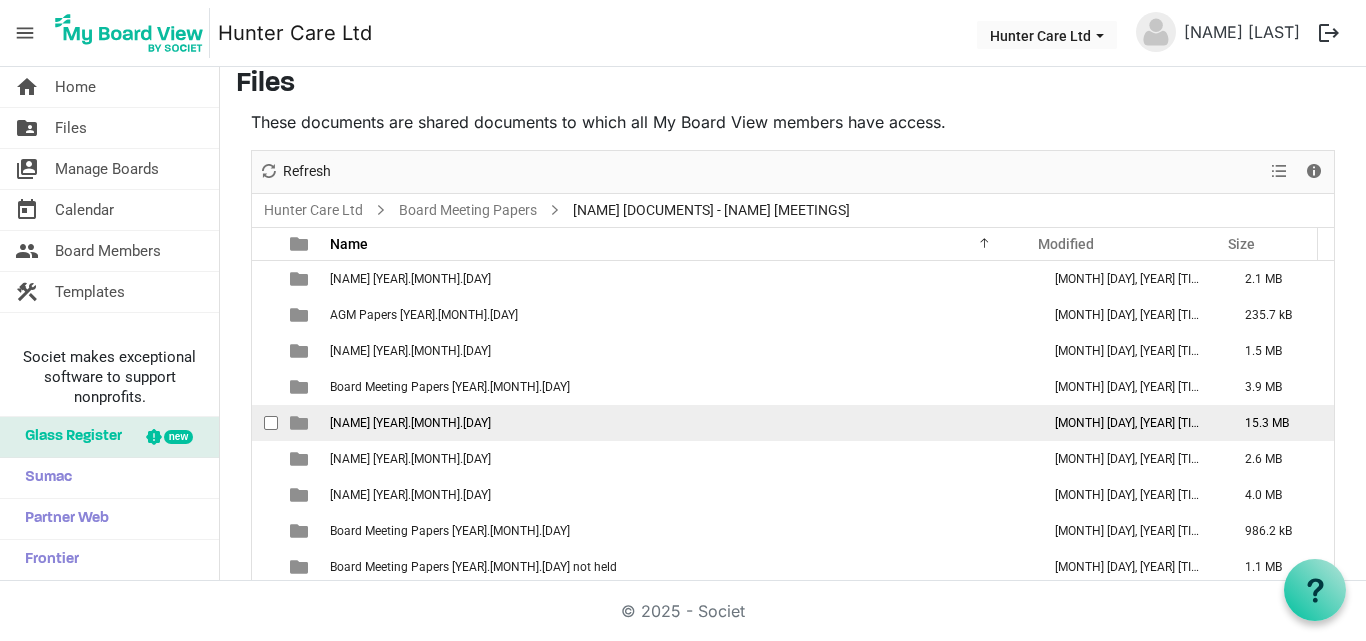 scroll, scrollTop: 0, scrollLeft: 0, axis: both 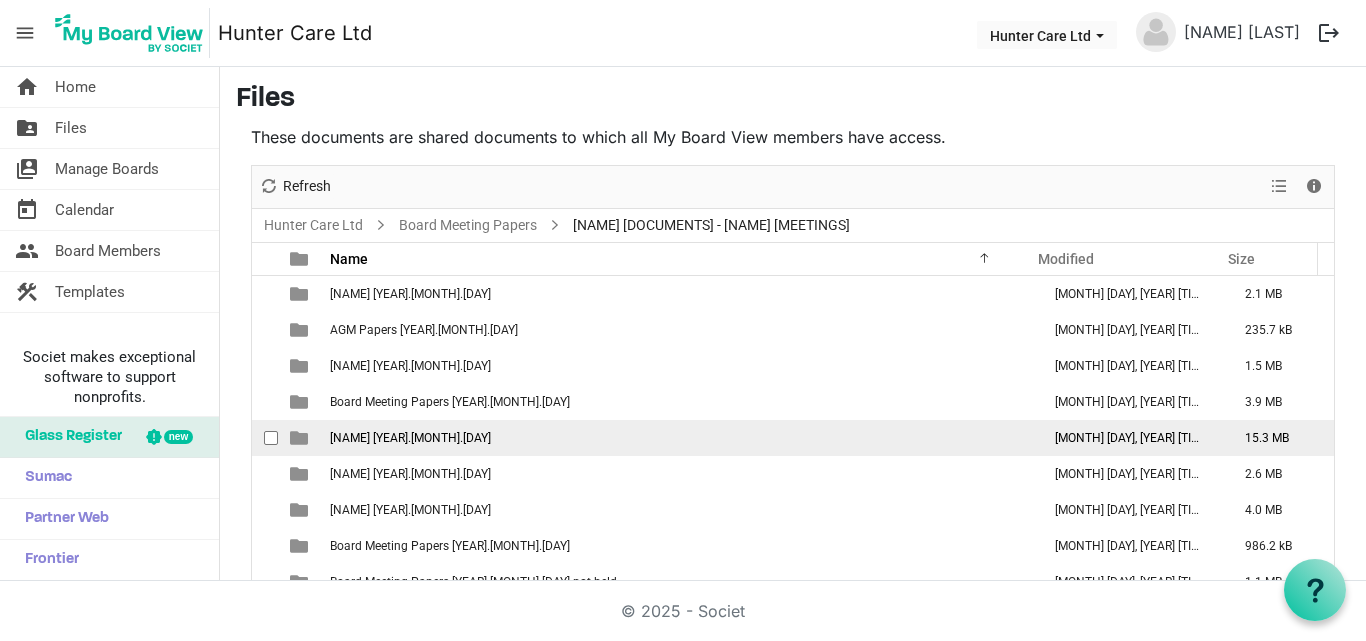 click on "[NAME] [YEAR].[MONTH].[DAY]" at bounding box center (410, 438) 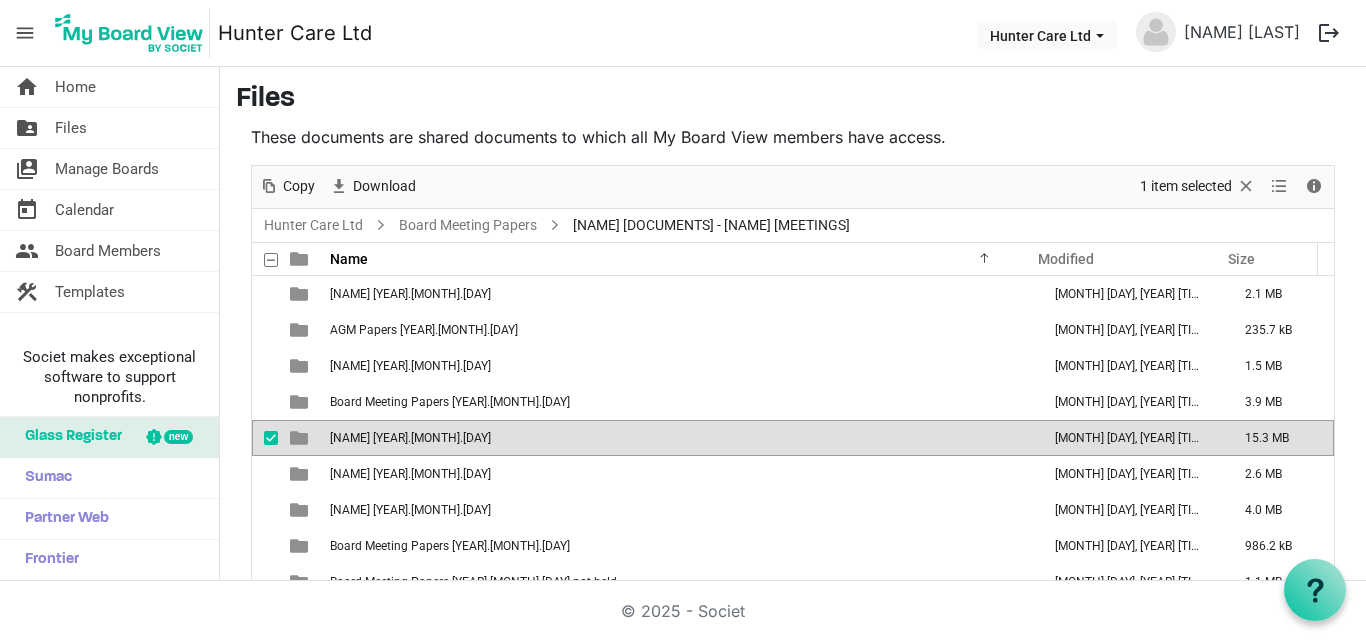 click on "[NAME] [YEAR].[MONTH].[DAY]" at bounding box center (410, 438) 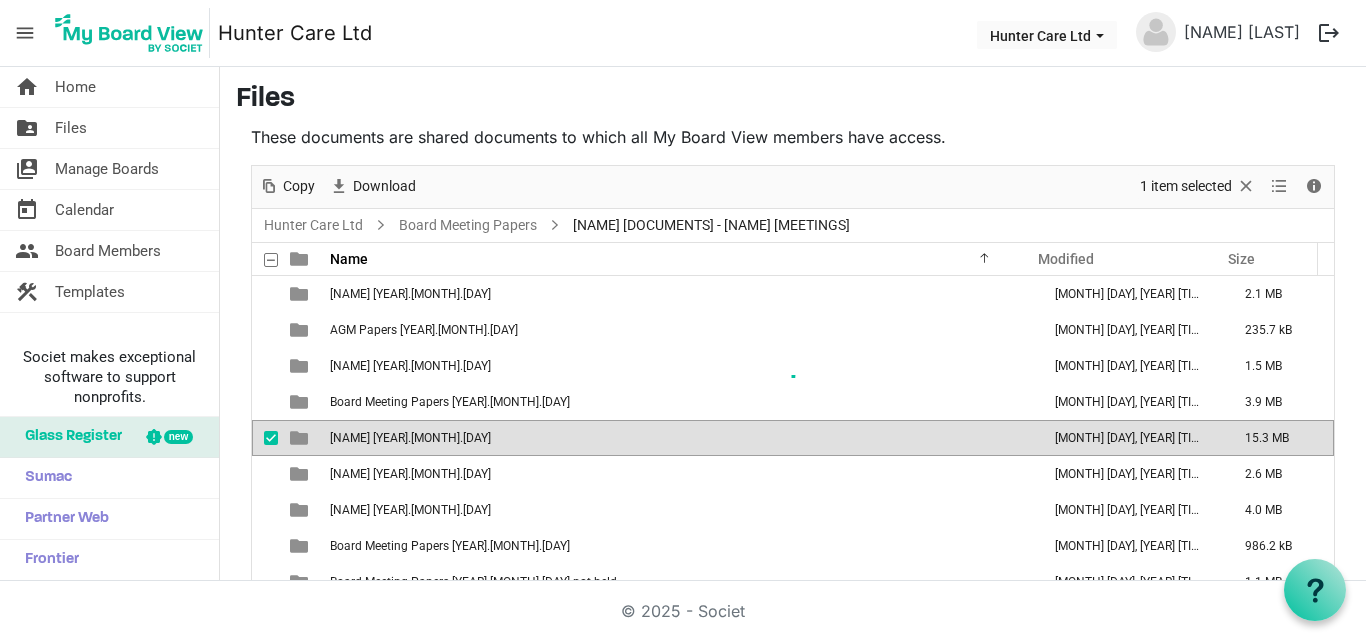 scroll, scrollTop: 33, scrollLeft: 0, axis: vertical 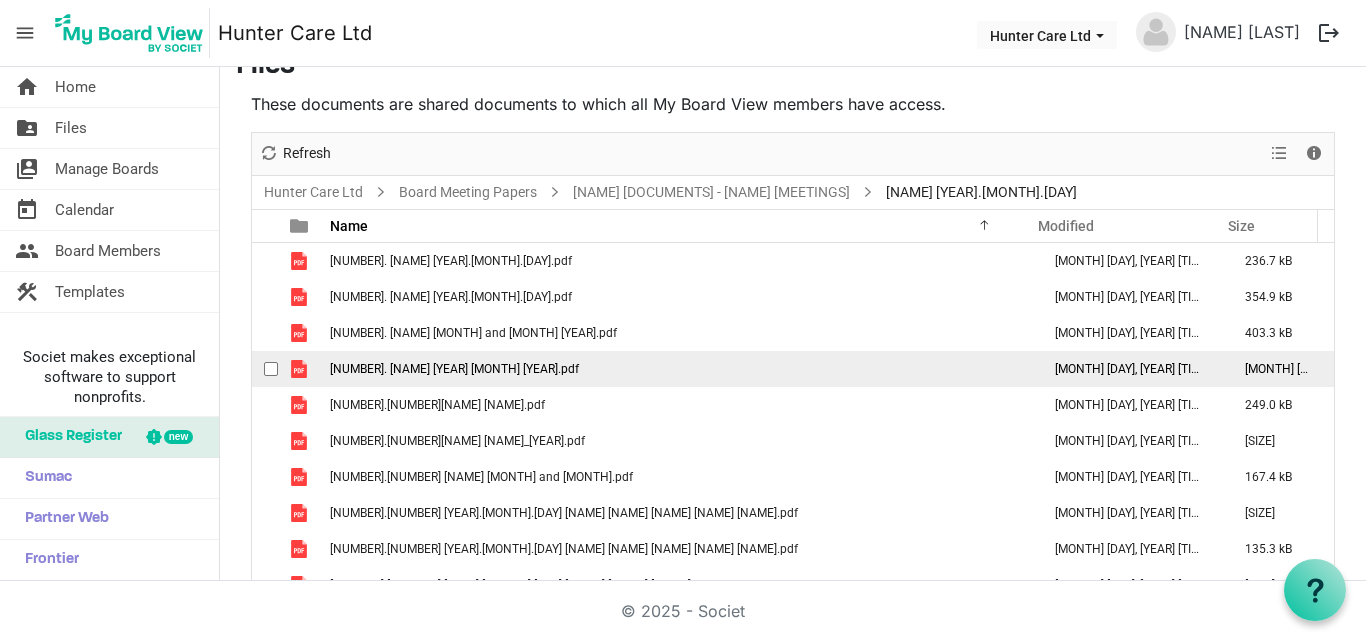 click on "[NUMBER]. [NAME] [YEAR] [MONTH] [YEAR].pdf" at bounding box center (454, 369) 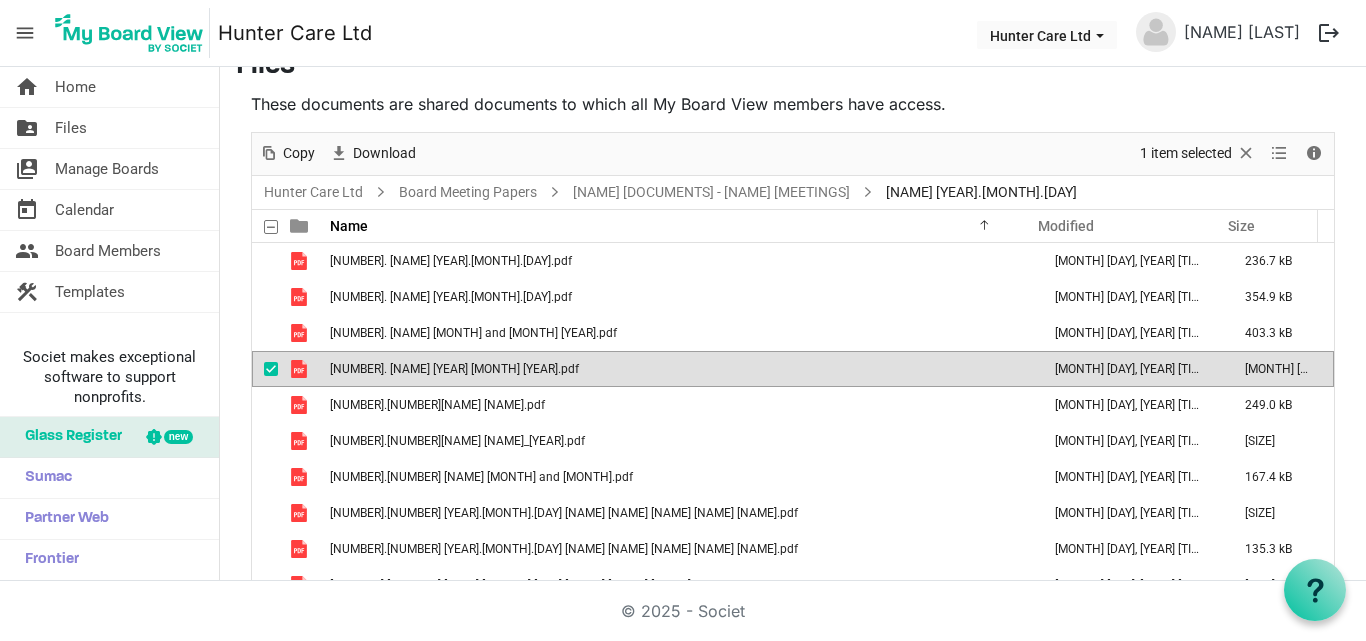 click on "[NUMBER]. [NAME] [YEAR] [MONTH] [YEAR].pdf" at bounding box center [454, 369] 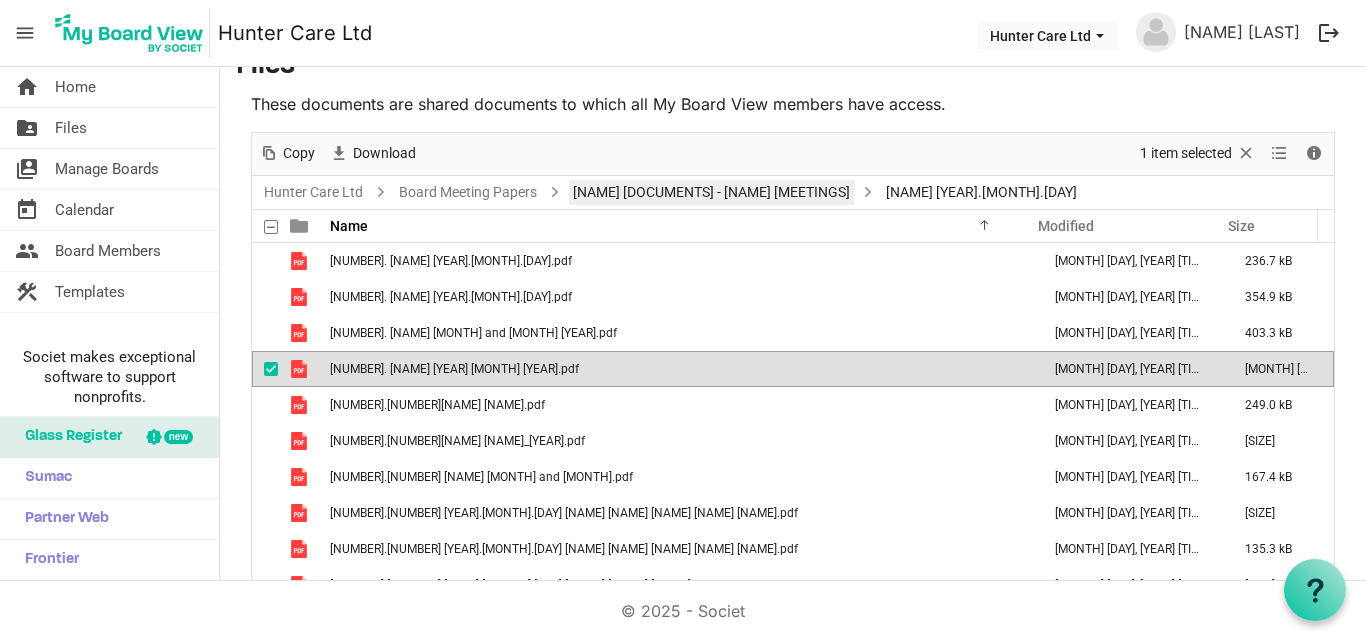 click on "[NAME] [DOCUMENTS] - [NAME] [MEETINGS]" at bounding box center [711, 192] 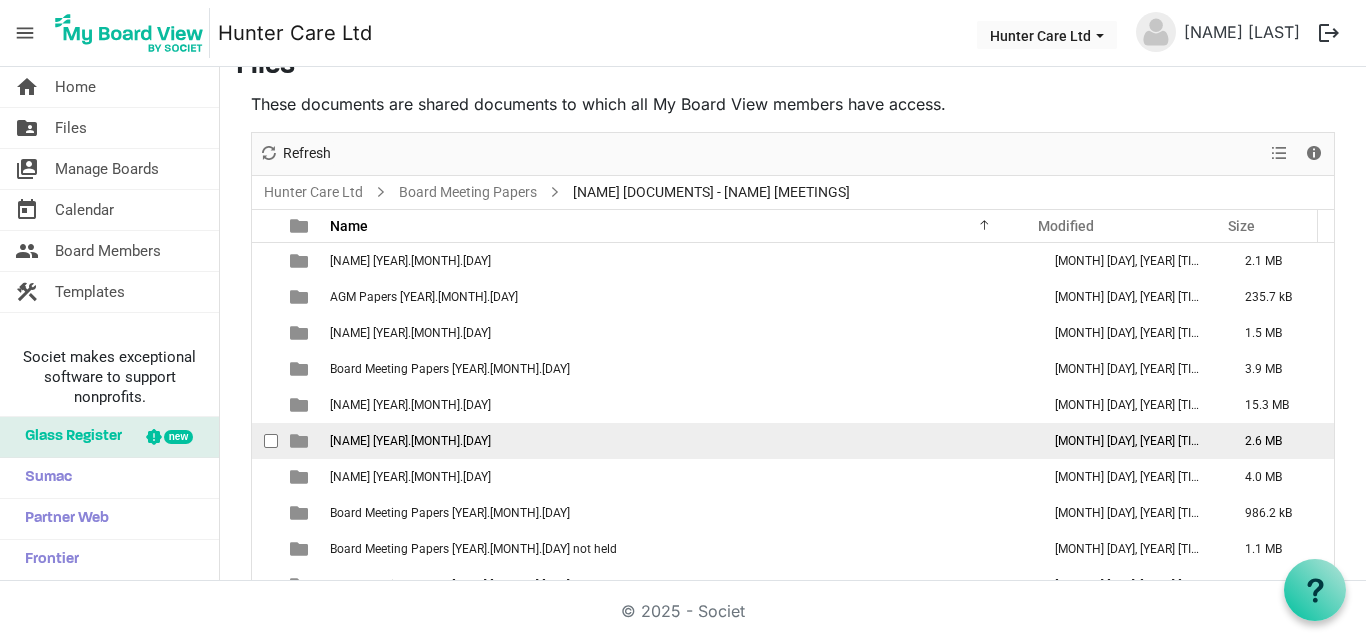click on "[NAME] [YEAR].[MONTH].[DAY]" at bounding box center (410, 441) 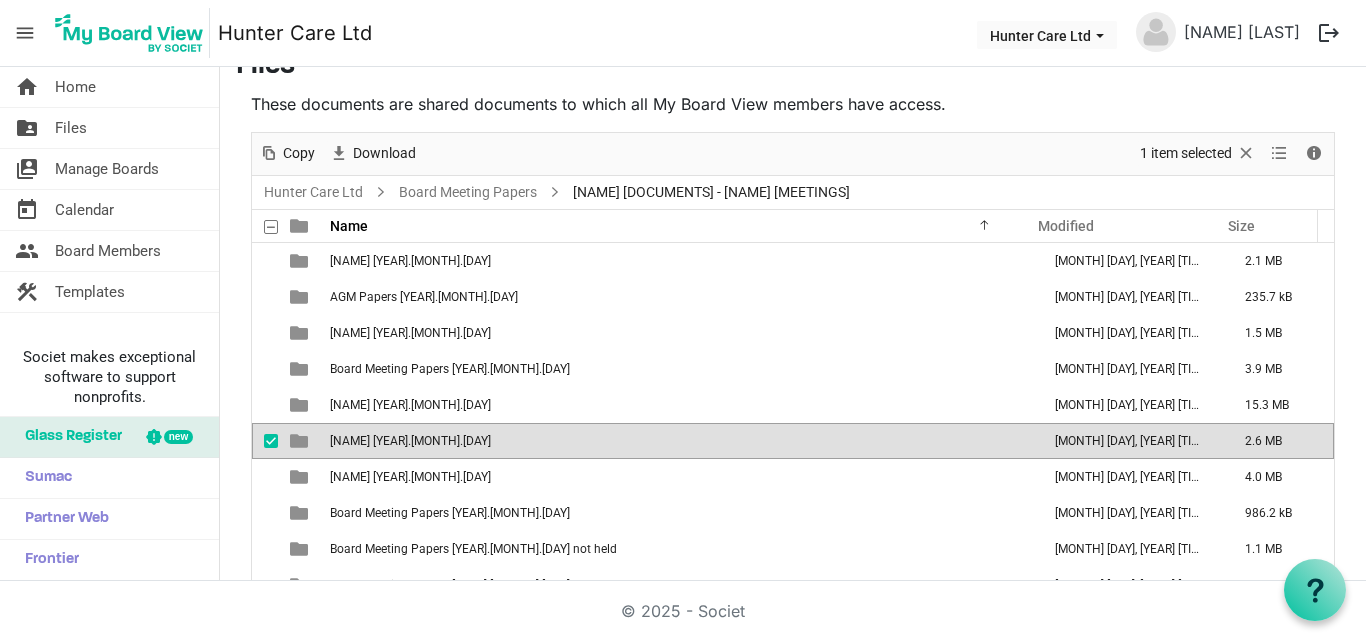 click on "[NAME] [YEAR].[MONTH].[DAY]" at bounding box center (410, 441) 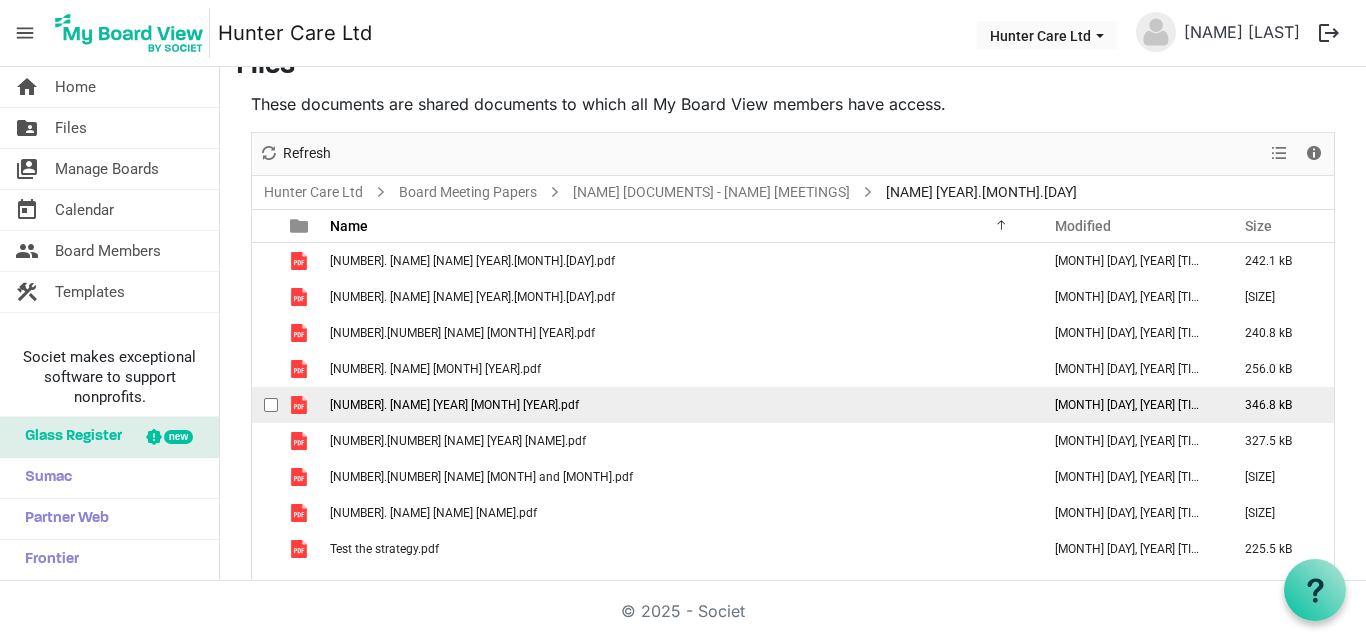 click on "[NUMBER]. [NAME] [YEAR] [MONTH] [YEAR].pdf" at bounding box center (454, 405) 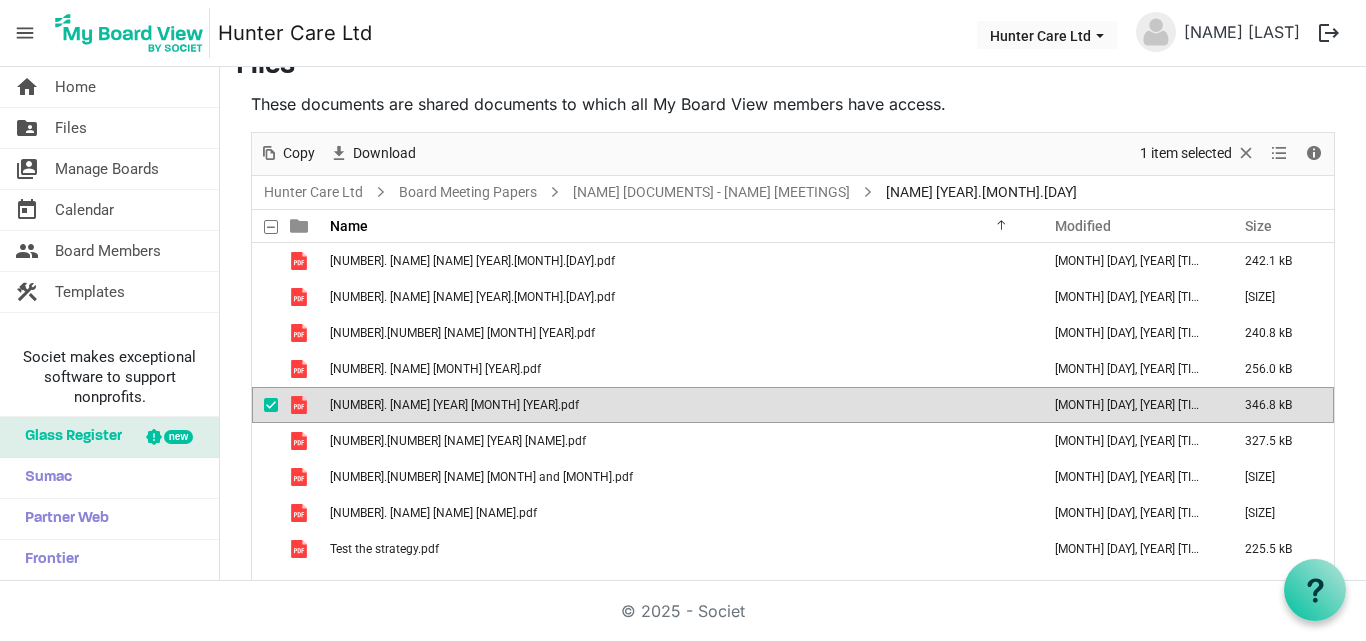 click on "[NUMBER]. [NAME] [YEAR] [MONTH] [YEAR].pdf" at bounding box center (454, 405) 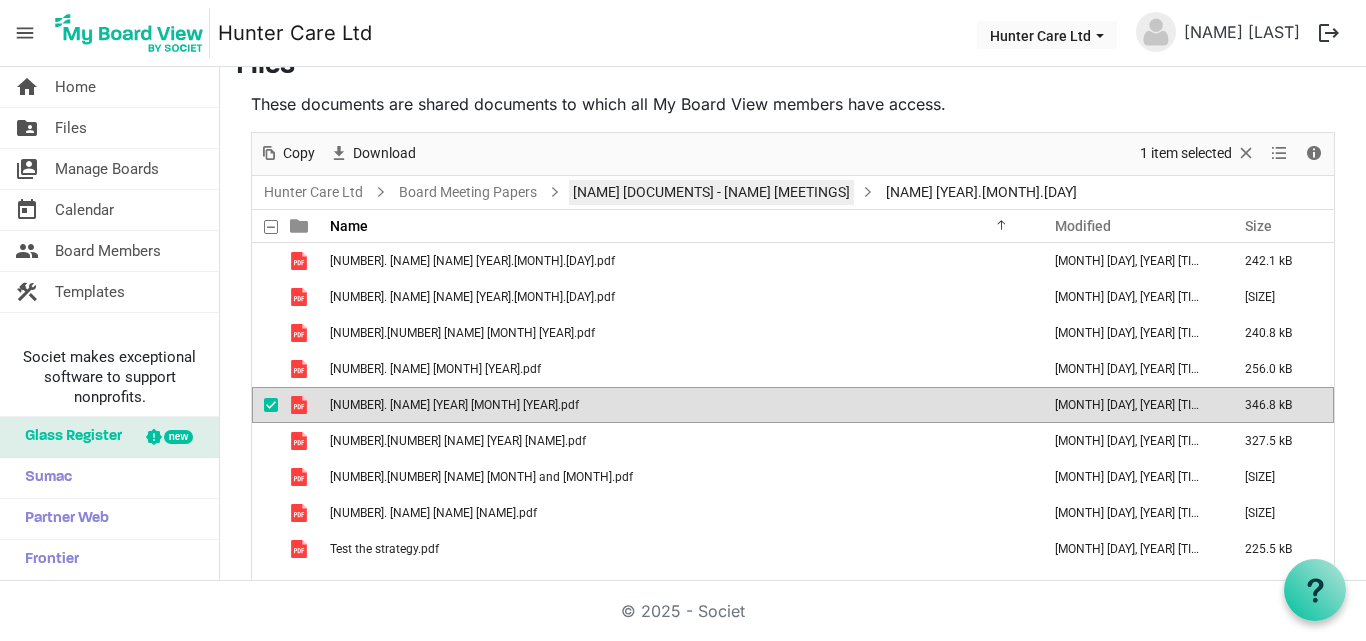click on "[NAME] [DOCUMENTS] - [NAME] [MEETINGS]" at bounding box center (711, 192) 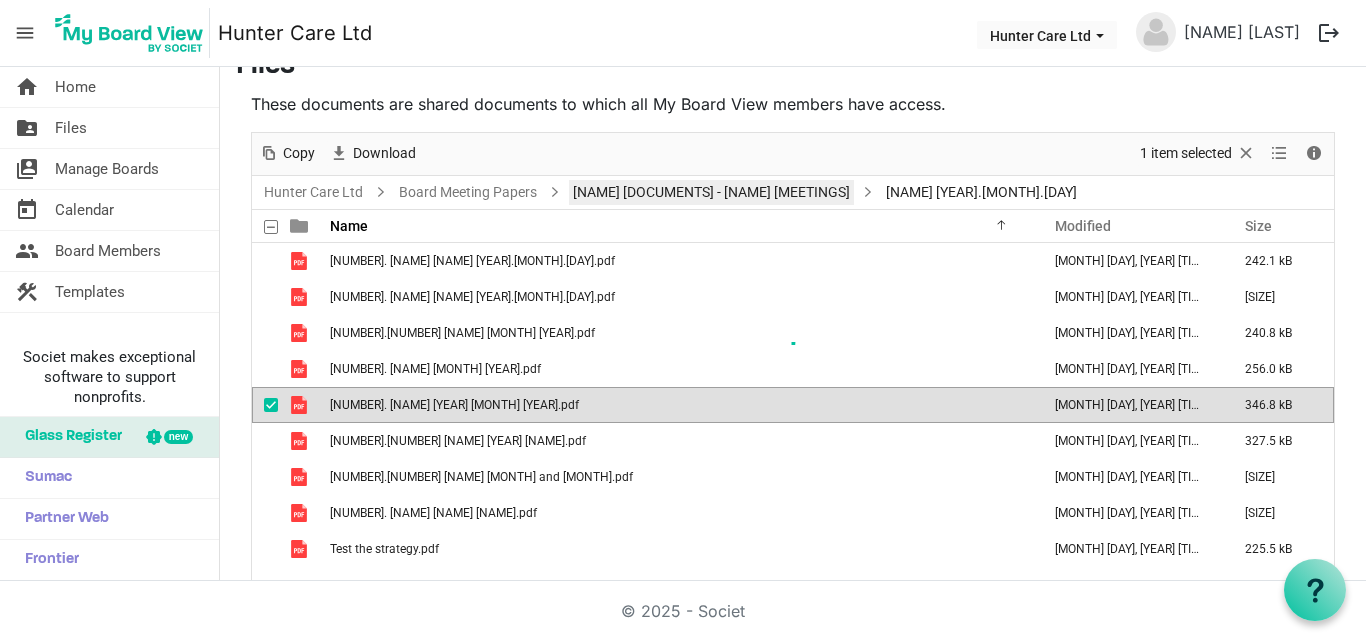 click at bounding box center [793, 357] 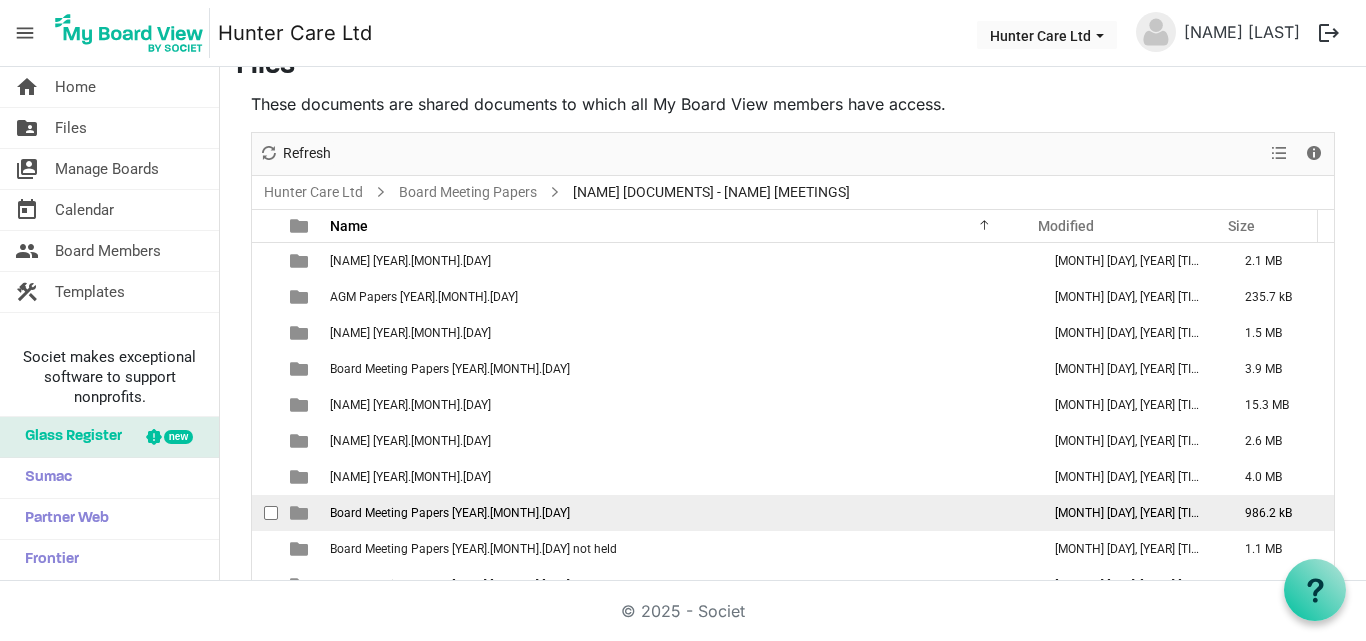 click on "Board Meeting Papers [YEAR].[MONTH].[DAY]" at bounding box center (450, 513) 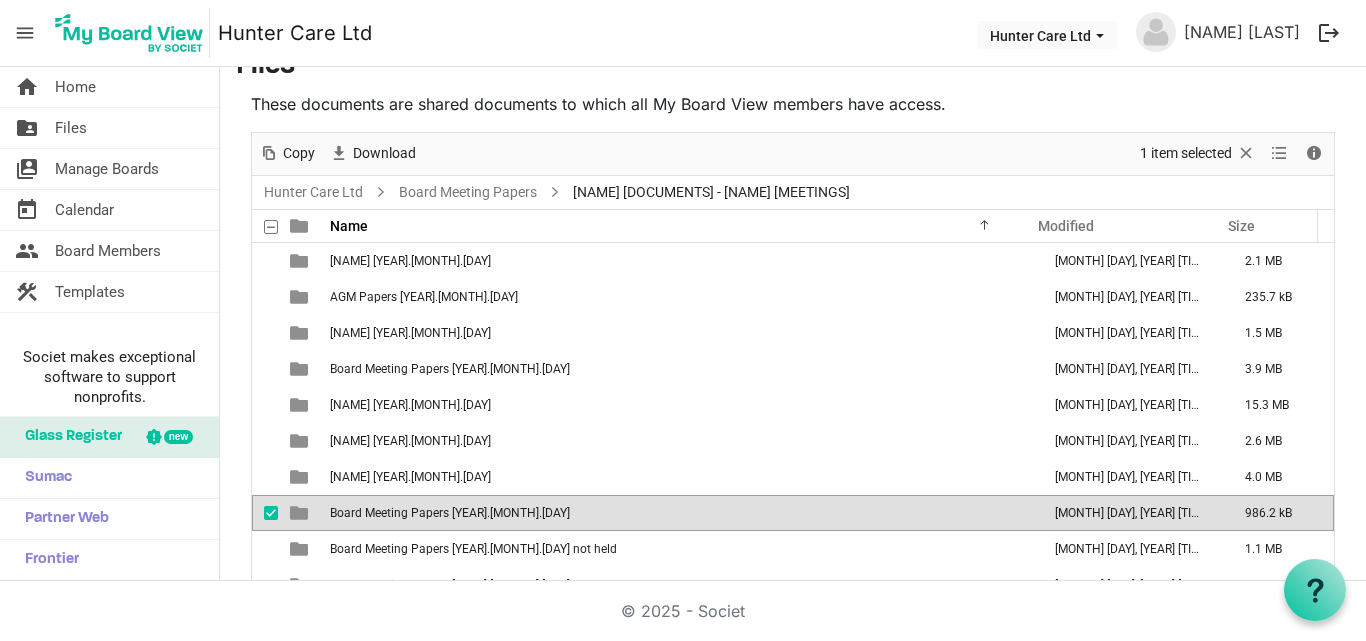 click on "Board Meeting Papers [YEAR].[MONTH].[DAY]" at bounding box center (450, 513) 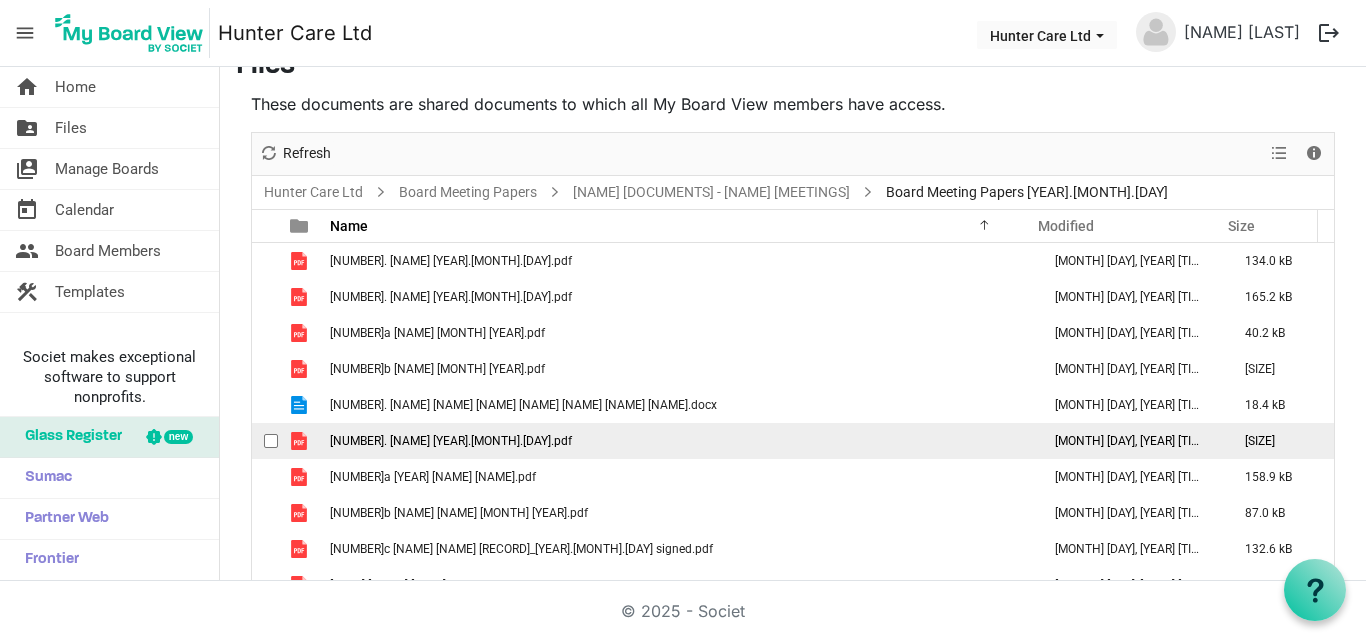 click on "[NUMBER]. [NAME] [YEAR].[MONTH].[DAY].pdf" at bounding box center (451, 441) 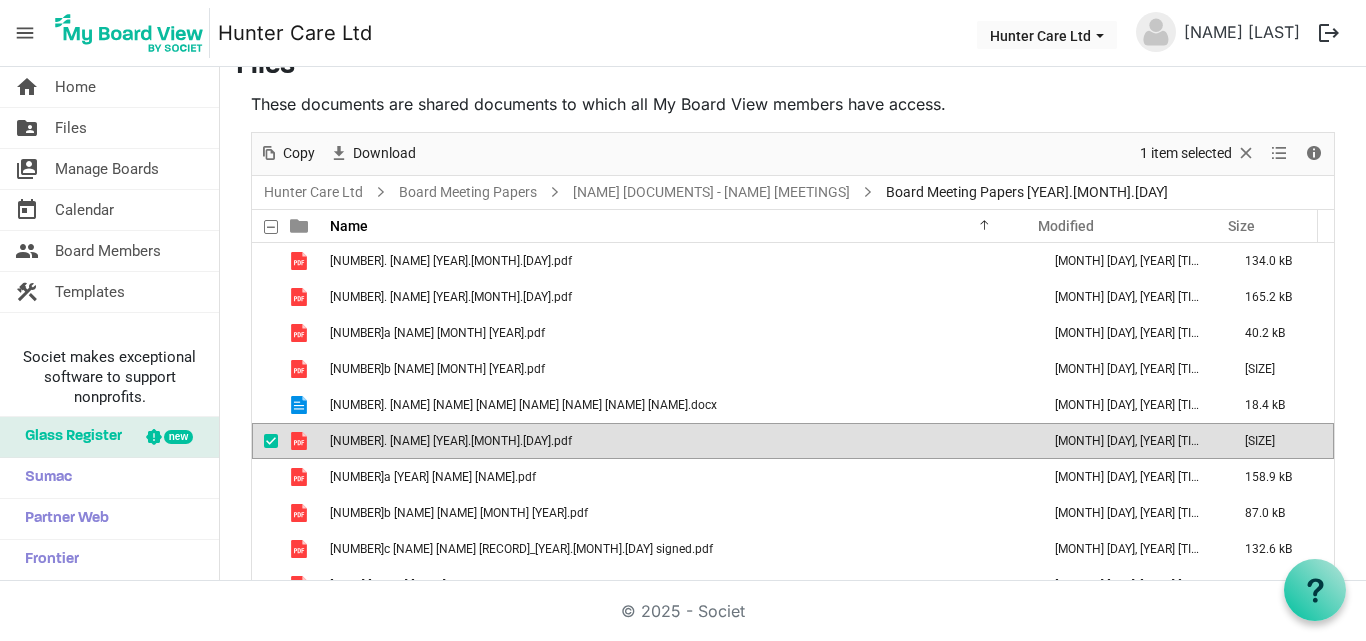 click on "[NUMBER]. [NAME] [YEAR].[MONTH].[DAY].pdf" at bounding box center [451, 441] 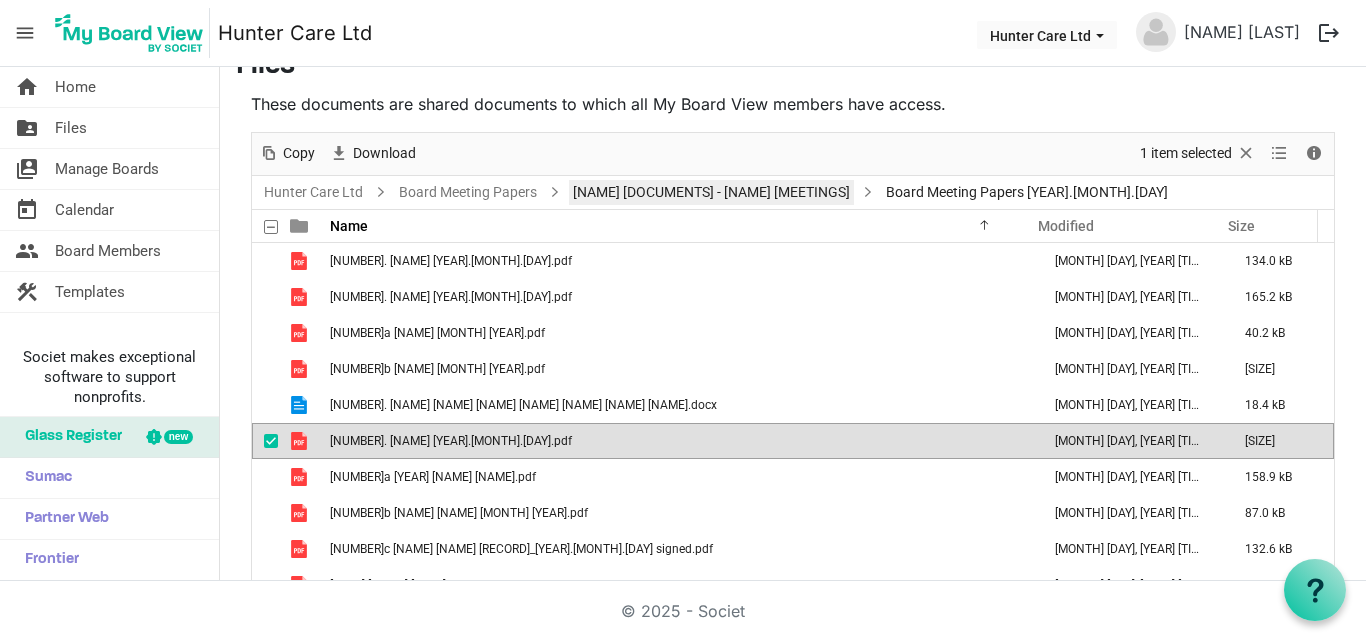 click on "[NAME] [DOCUMENTS] - [NAME] [MEETINGS]" at bounding box center (711, 192) 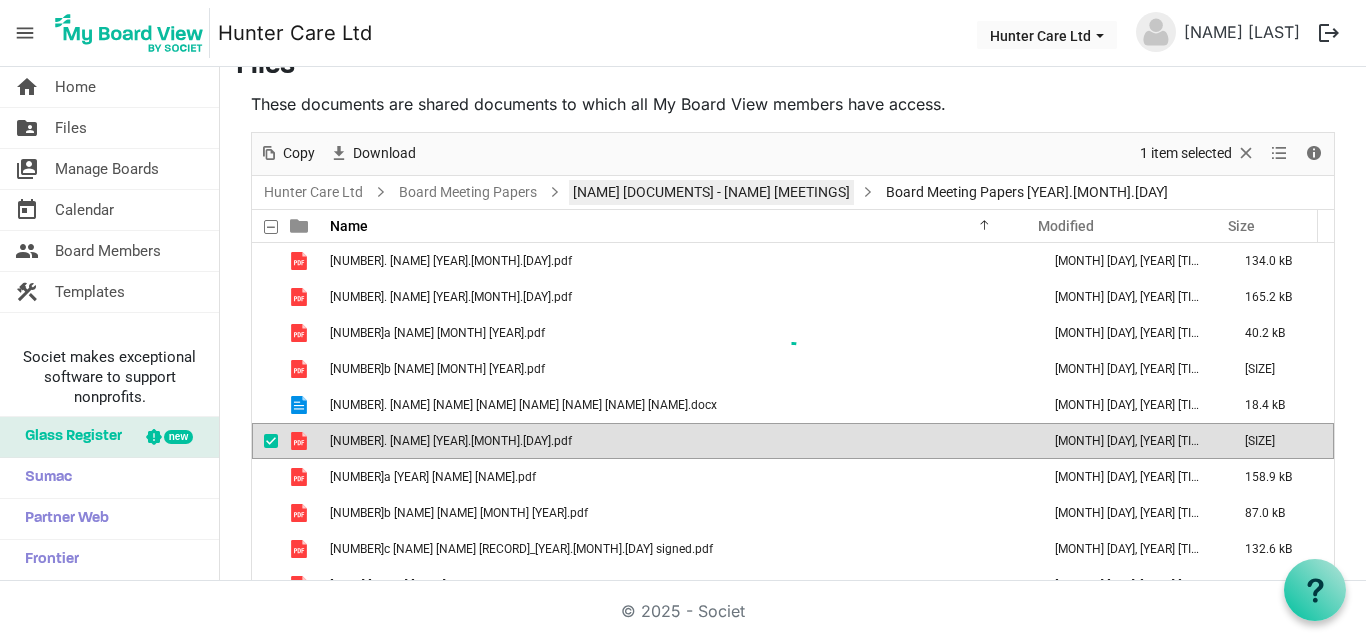 click at bounding box center (793, 357) 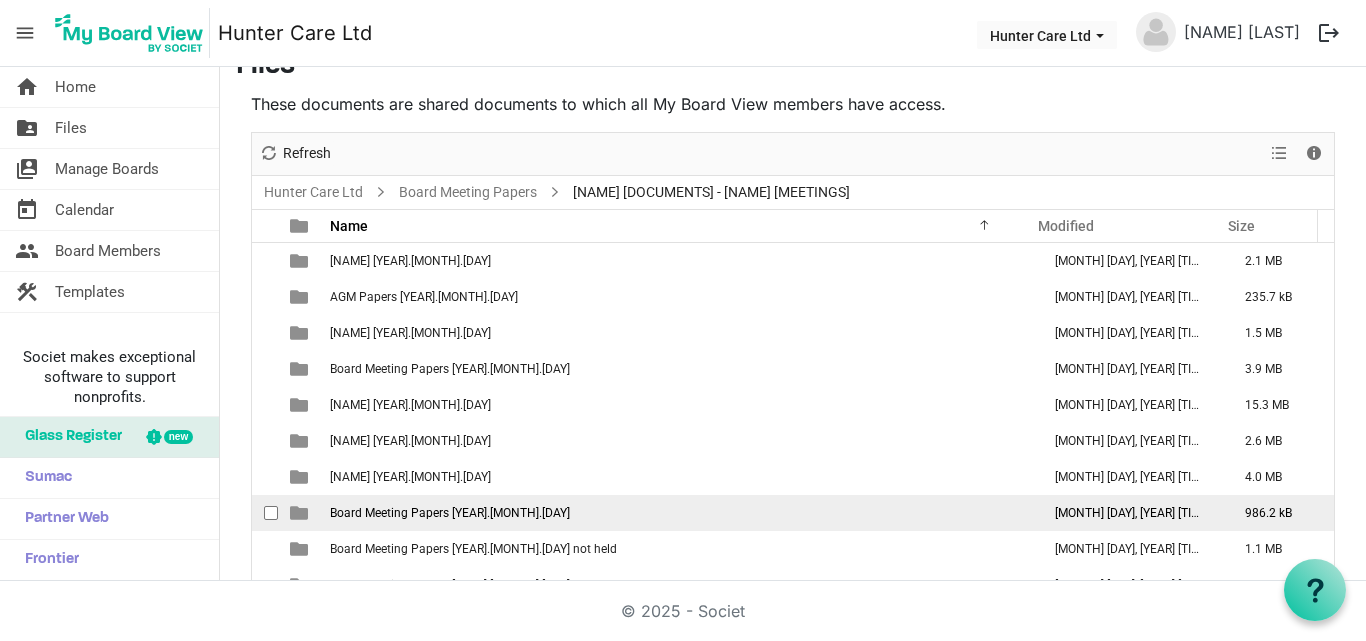 scroll, scrollTop: 100, scrollLeft: 0, axis: vertical 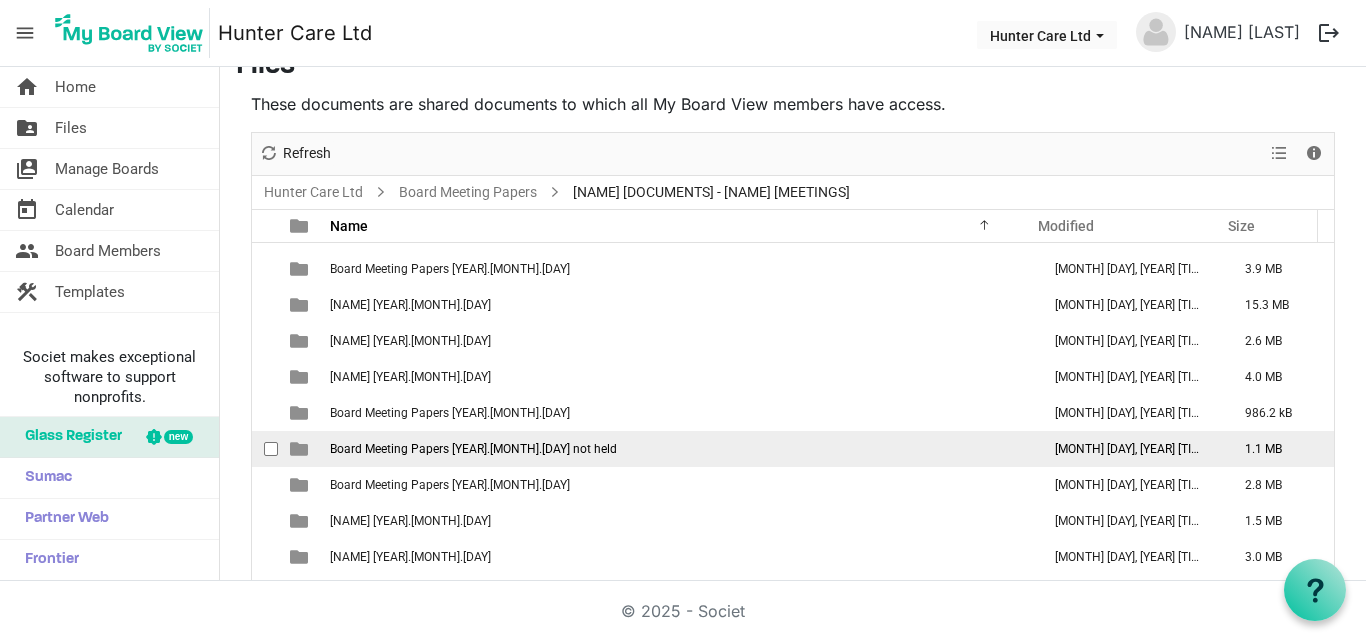 click on "Board Meeting Papers [YEAR].[MONTH].[DAY] not held" at bounding box center (473, 449) 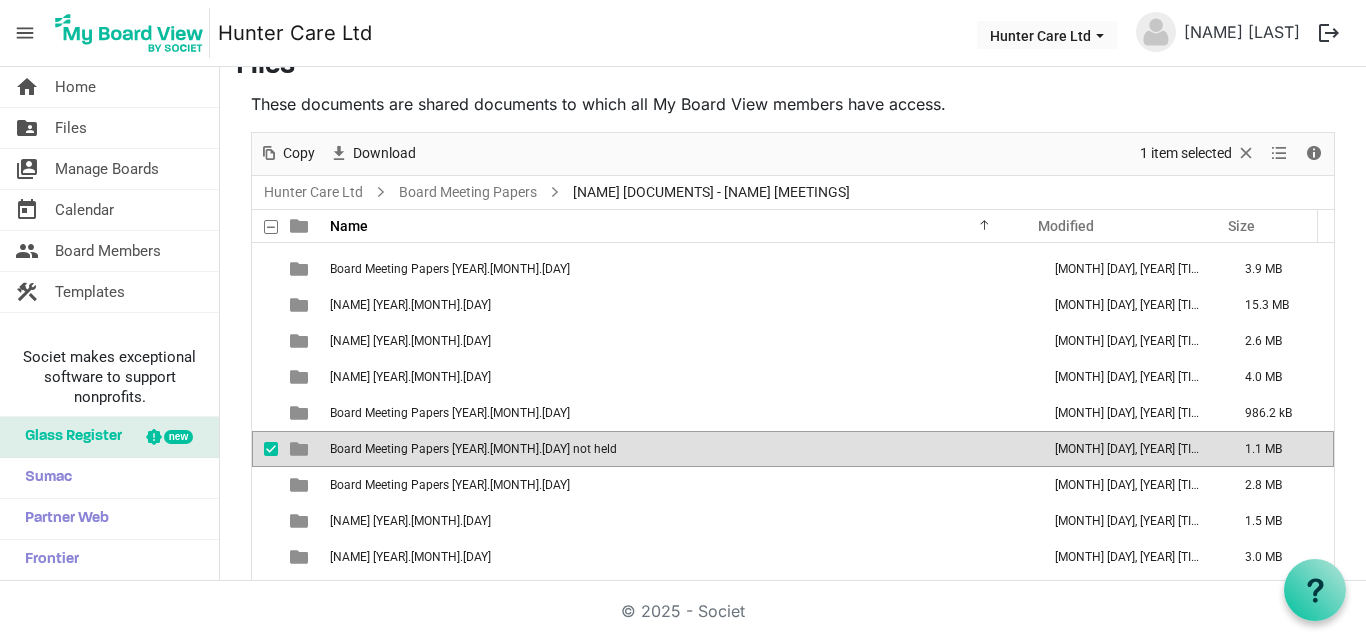 click on "Board Meeting Papers [YEAR].[MONTH].[DAY] not held" at bounding box center (473, 449) 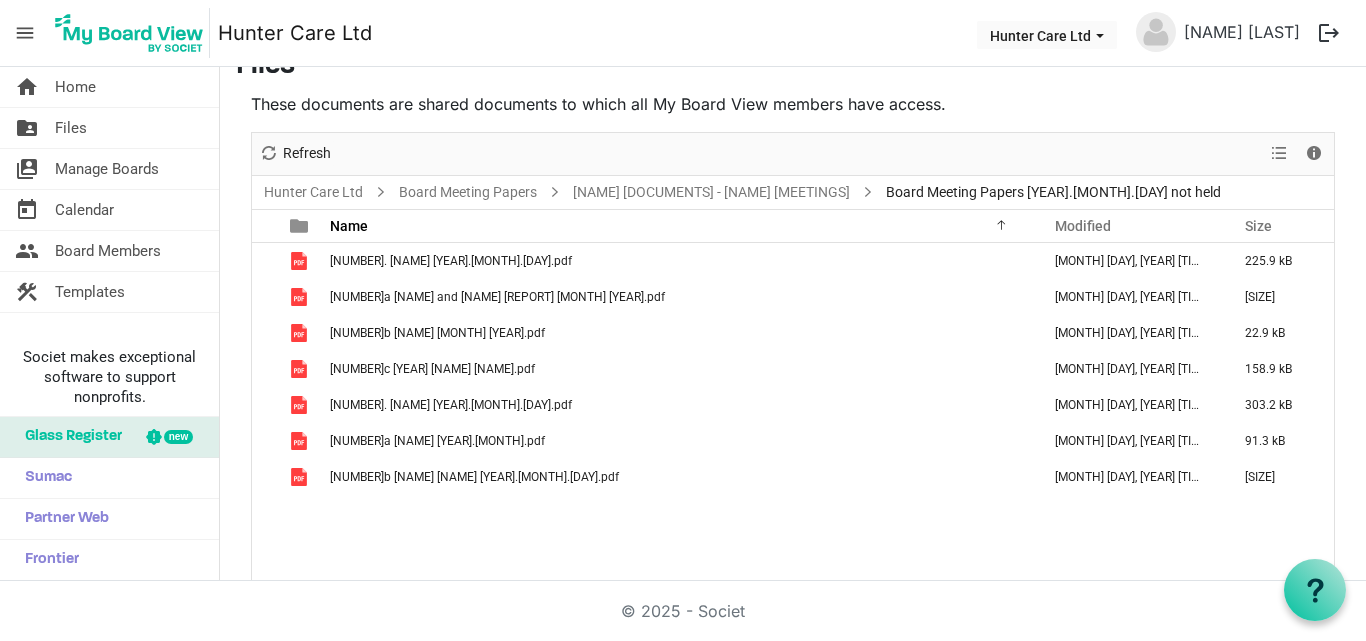 scroll, scrollTop: 0, scrollLeft: 0, axis: both 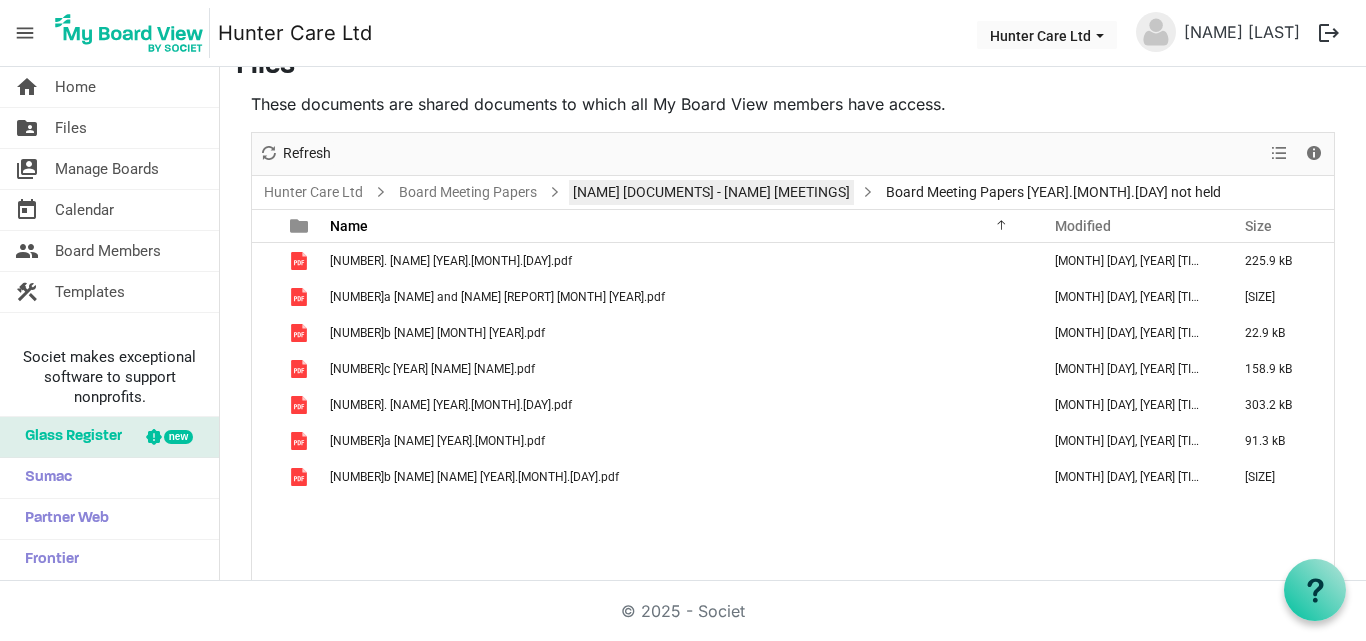 click on "[NAME] [DOCUMENTS] - [NAME] [MEETINGS]" at bounding box center [711, 192] 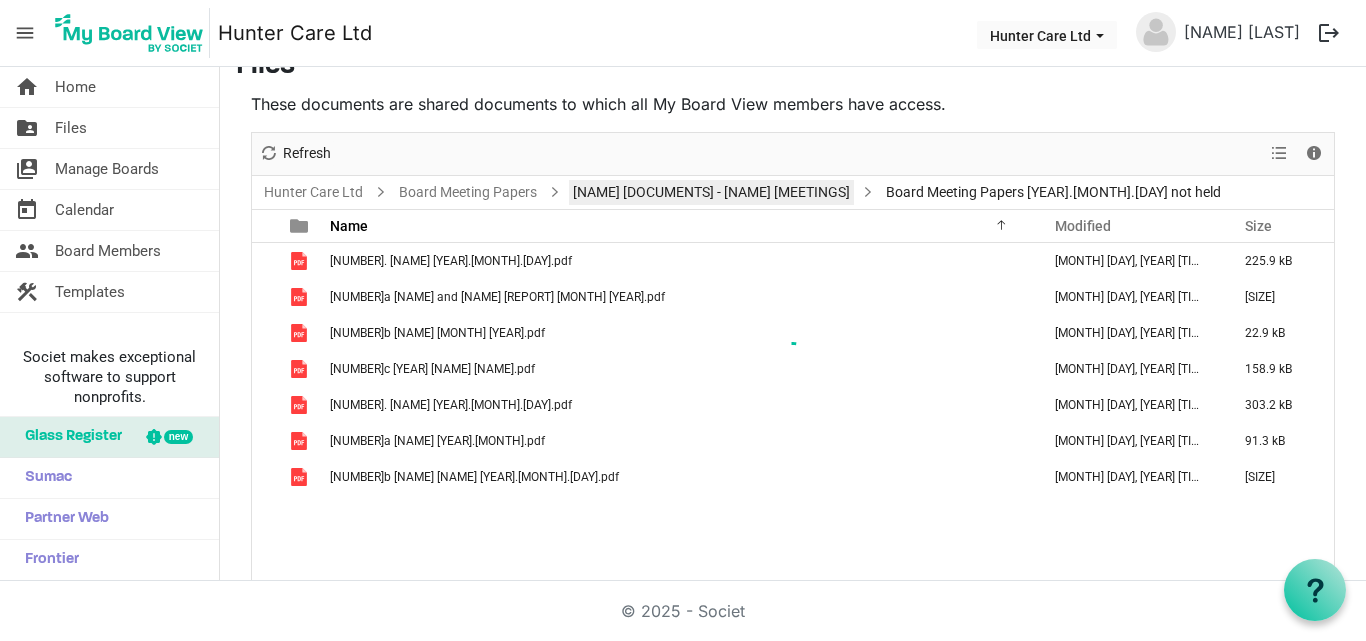 click at bounding box center [793, 357] 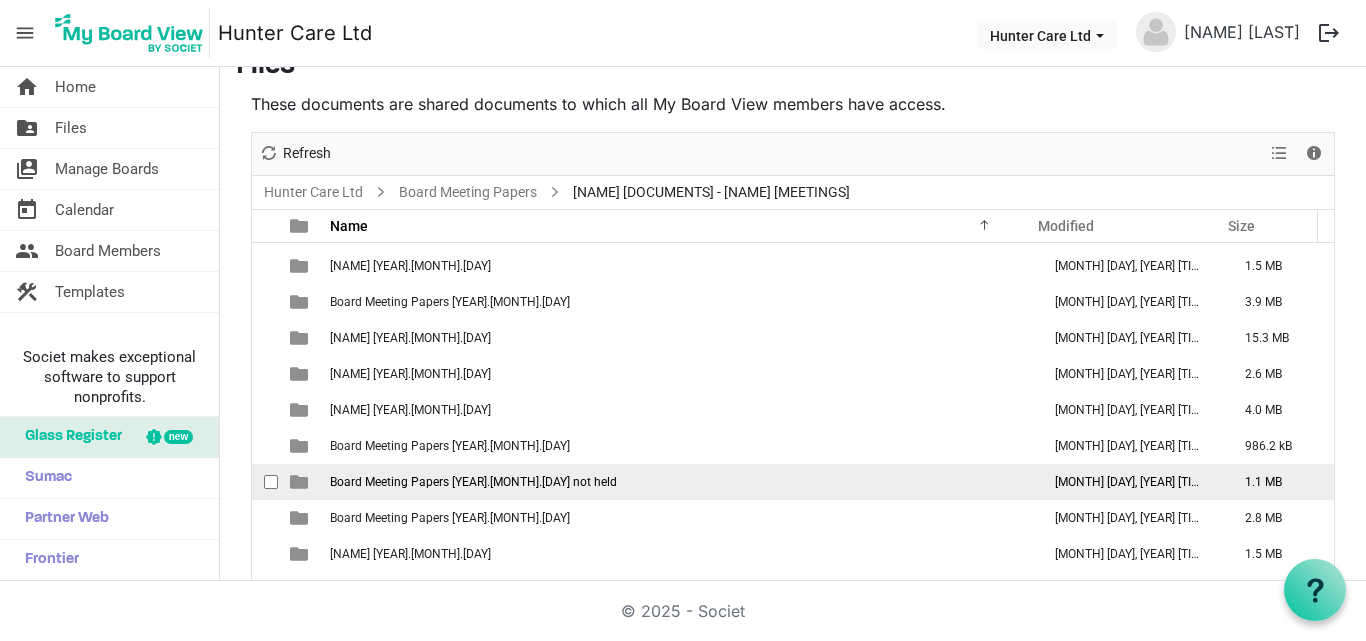 scroll, scrollTop: 100, scrollLeft: 0, axis: vertical 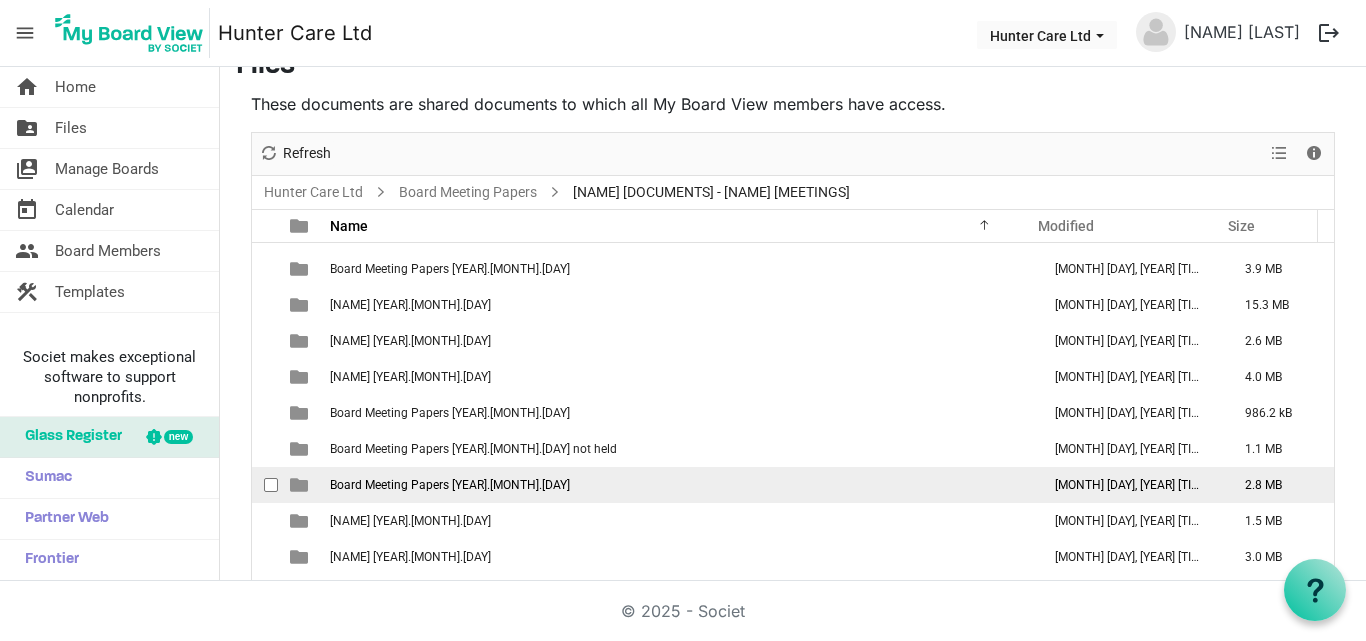 click on "Board Meeting Papers [YEAR].[MONTH].[DAY]" at bounding box center (450, 485) 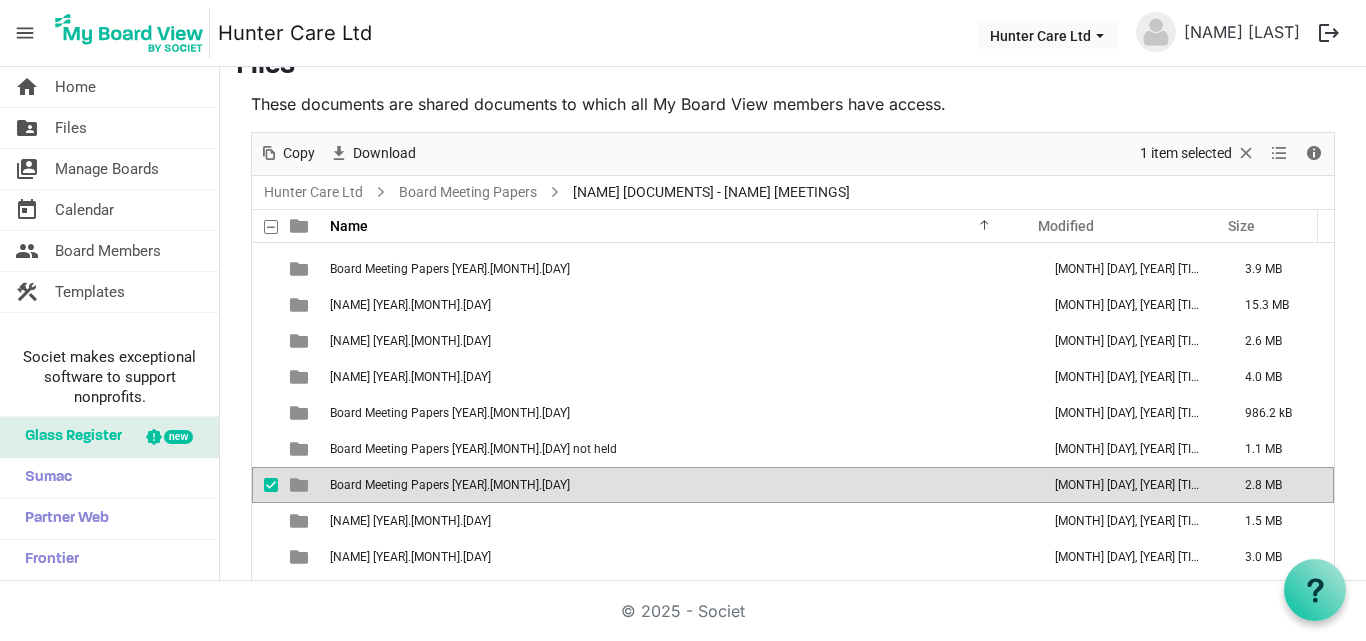 click on "Board Meeting Papers [YEAR].[MONTH].[DAY]" at bounding box center [450, 485] 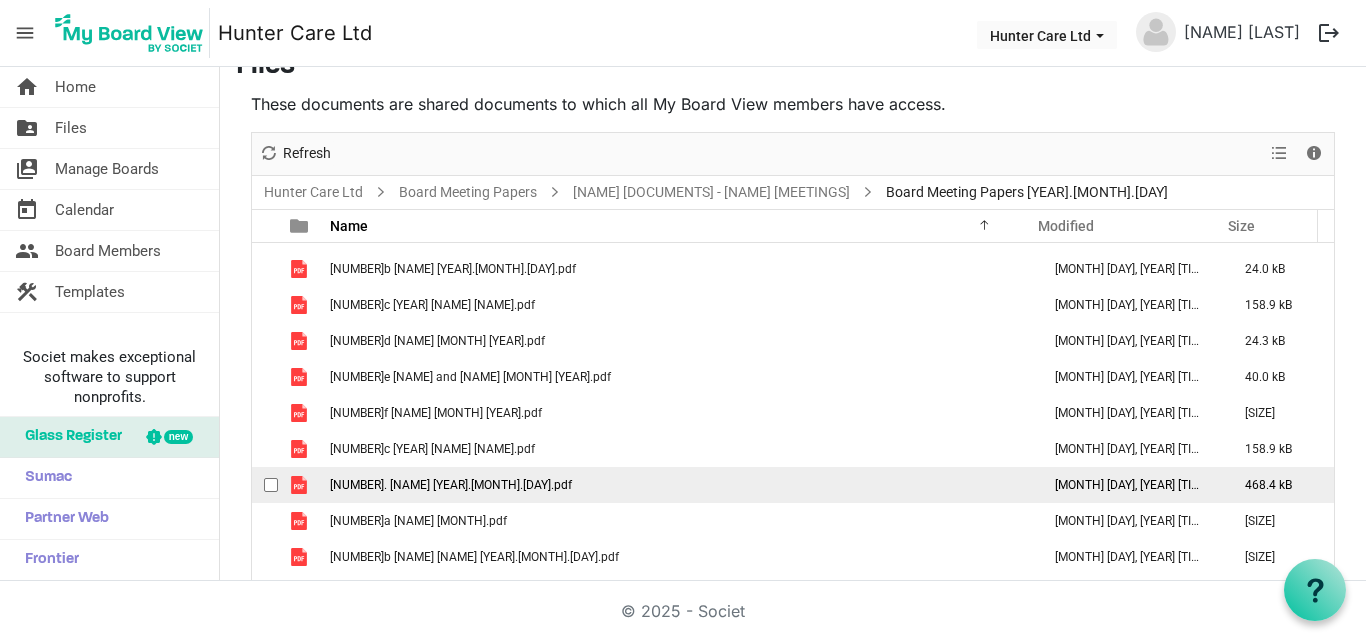 click on "[NUMBER]. [NAME] [YEAR].[MONTH].[DAY].pdf" at bounding box center (451, 485) 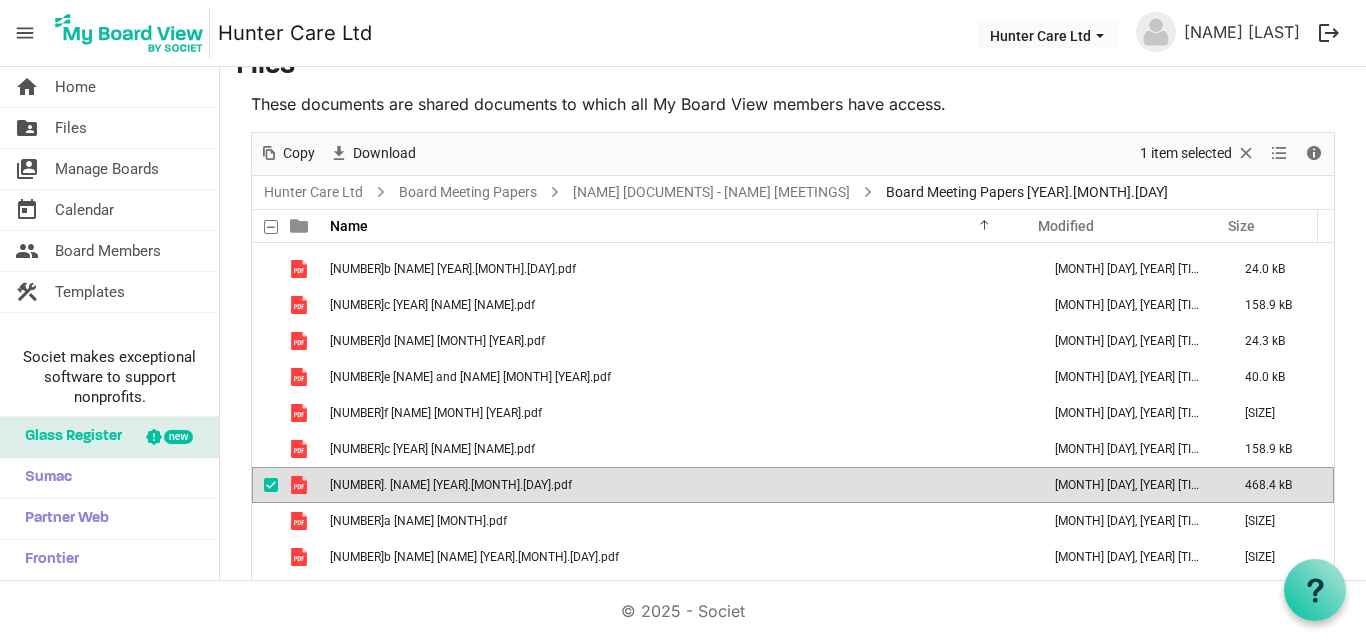 click on "[NUMBER]. [NAME] [YEAR].[MONTH].[DAY].pdf" at bounding box center (451, 485) 